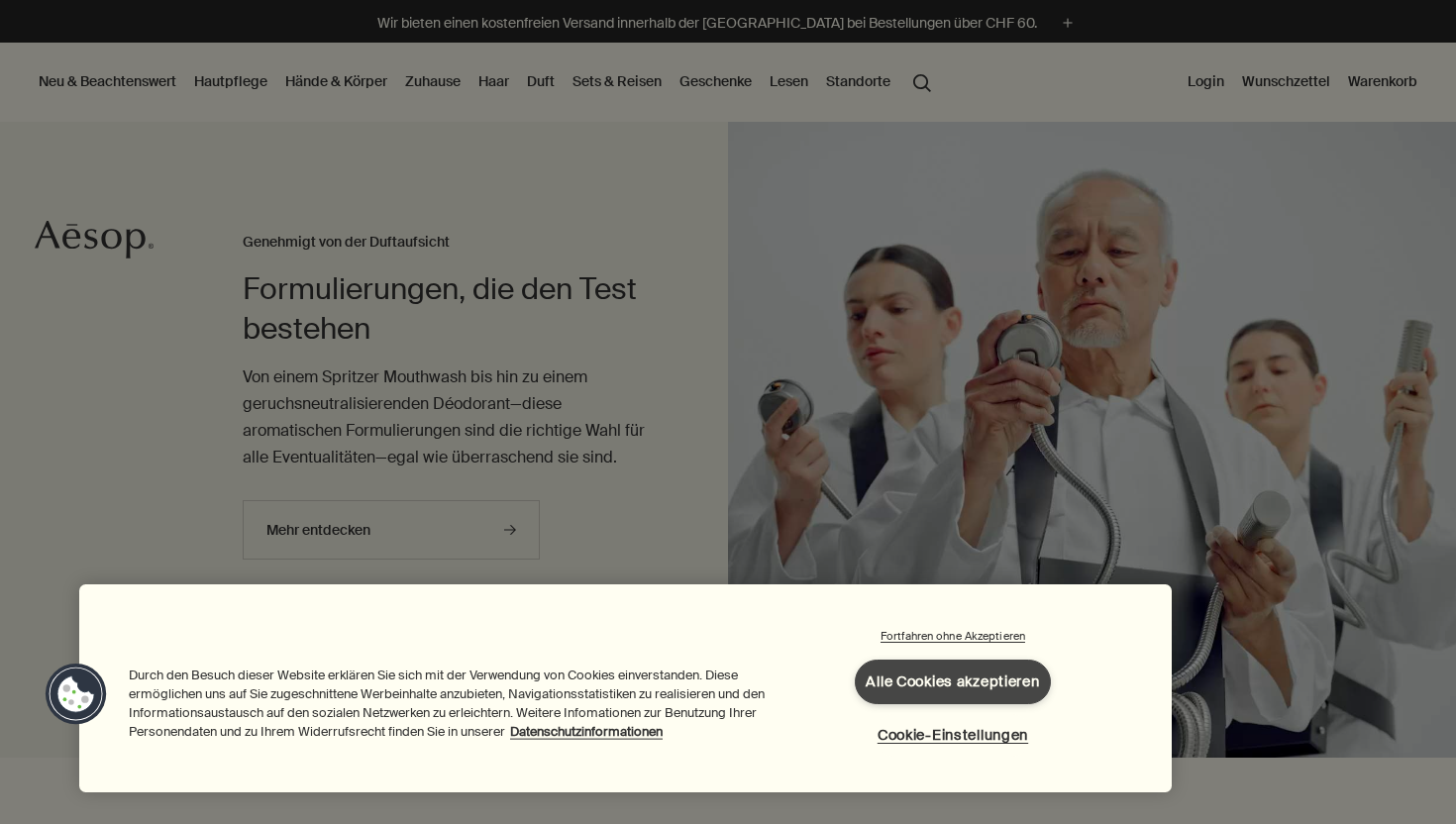 scroll, scrollTop: 0, scrollLeft: 0, axis: both 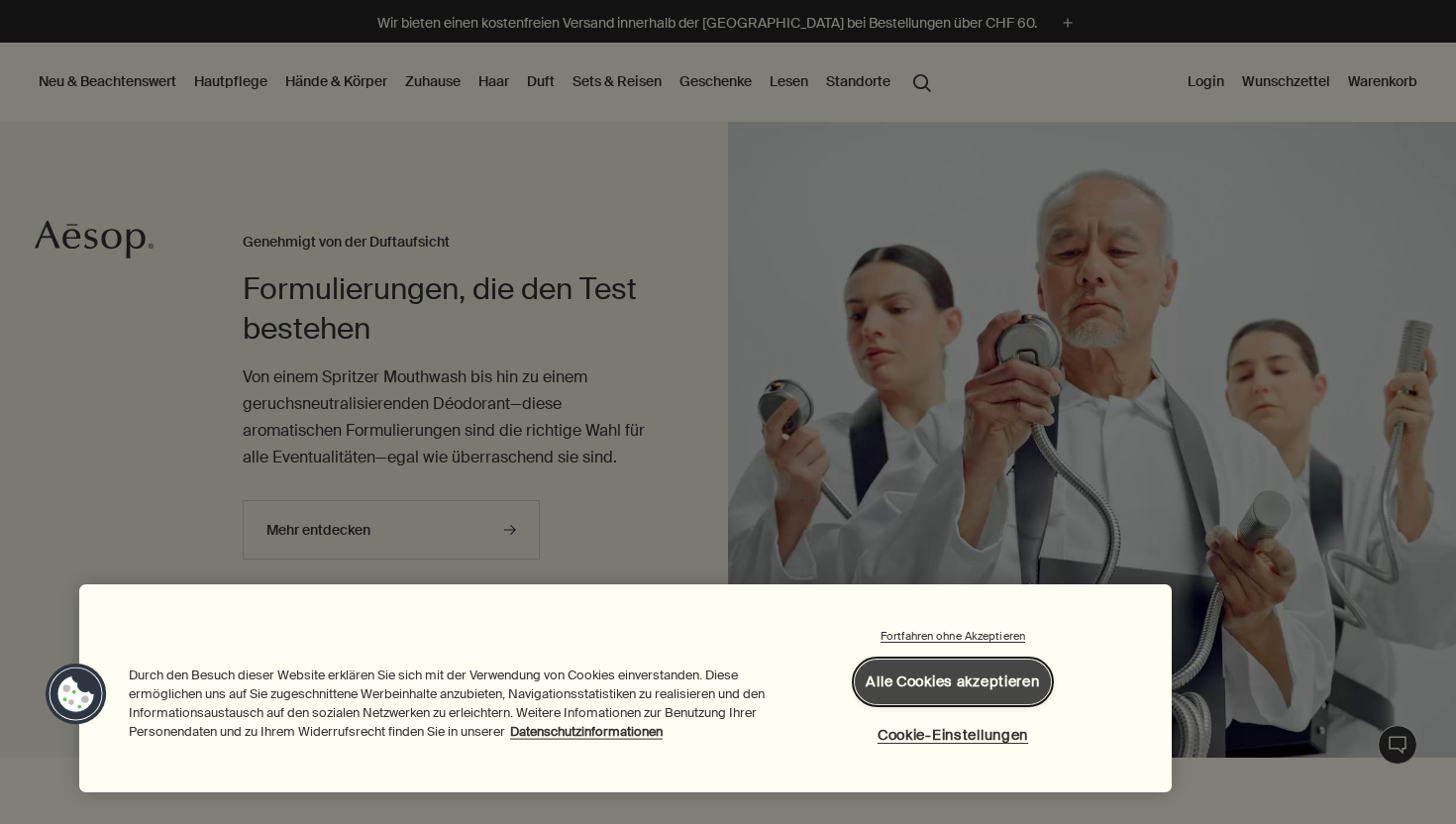 click on "Alle Cookies akzeptieren" at bounding box center [952, 681] 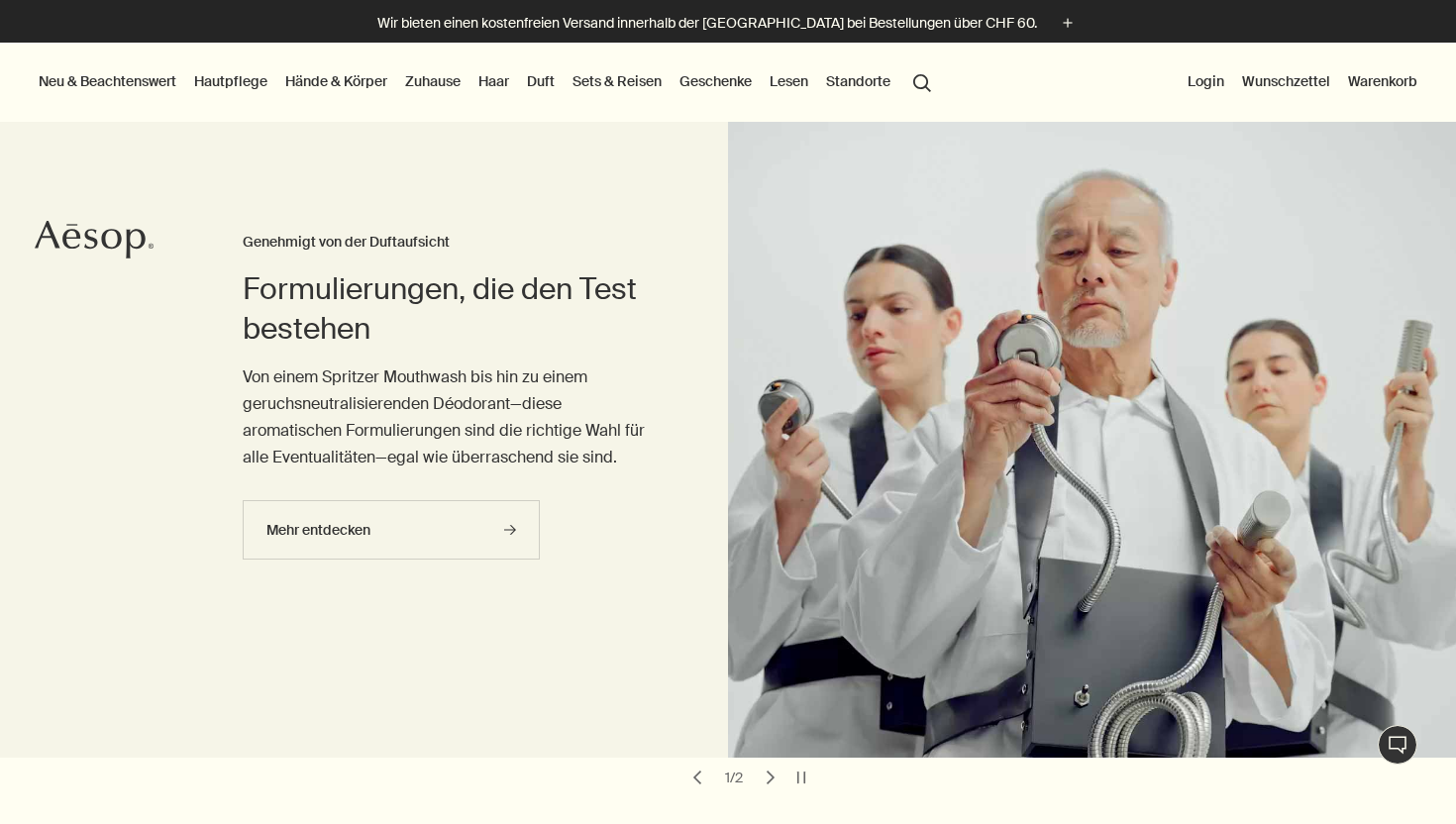 click on "Hautpflege" at bounding box center [231, 81] 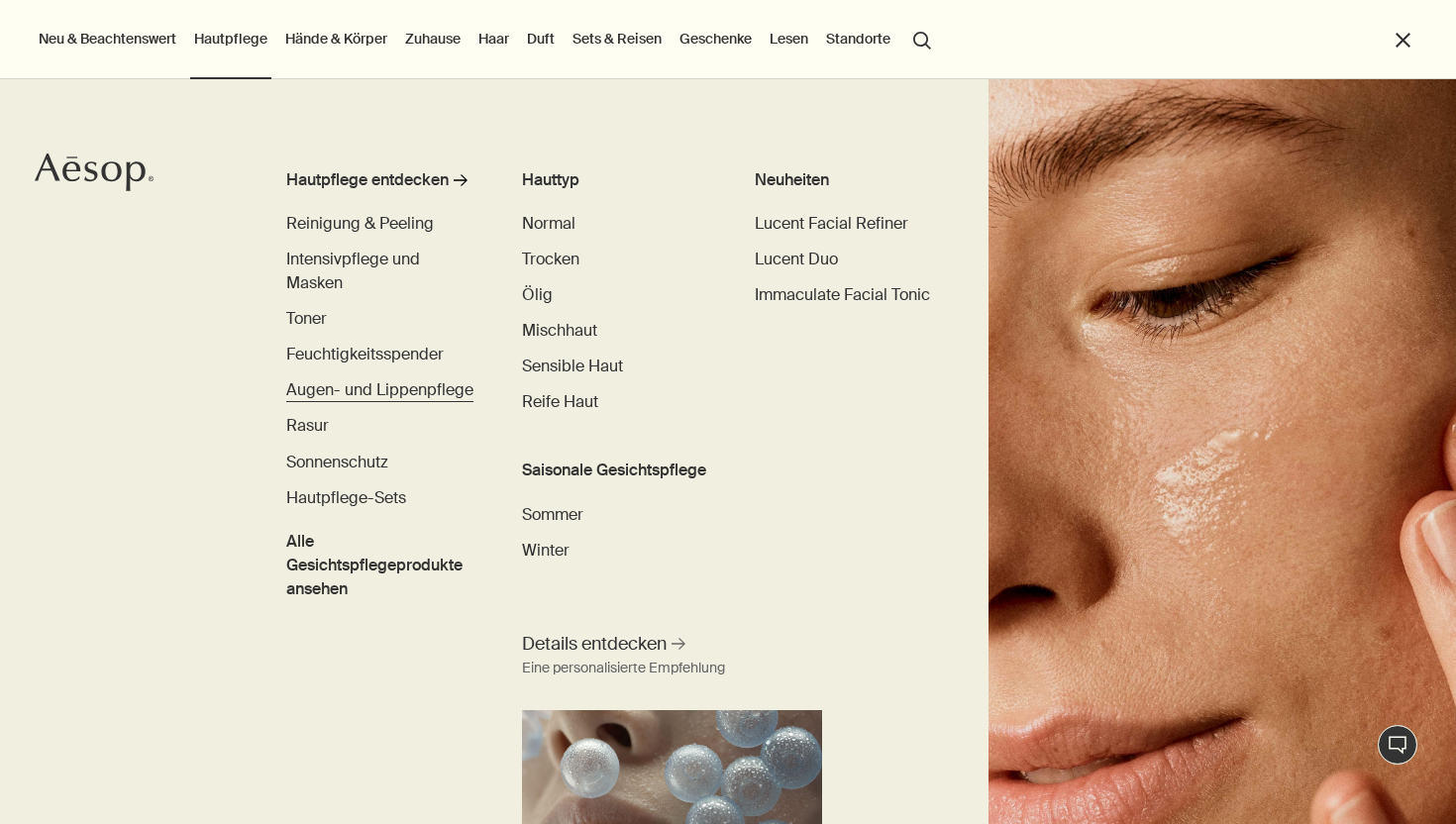 click on "Augen- und Lippenpflege" at bounding box center [379, 389] 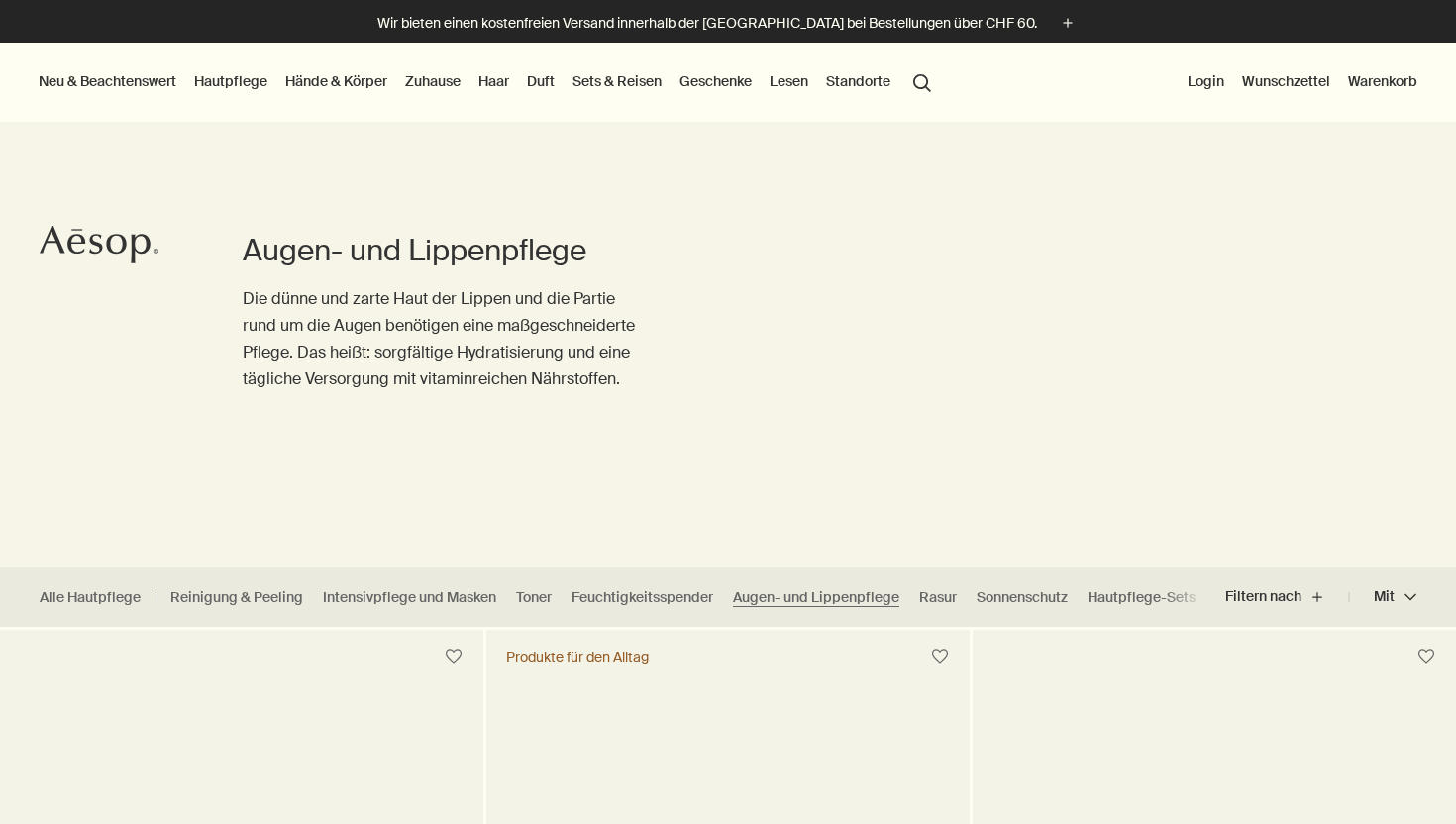scroll, scrollTop: 0, scrollLeft: 0, axis: both 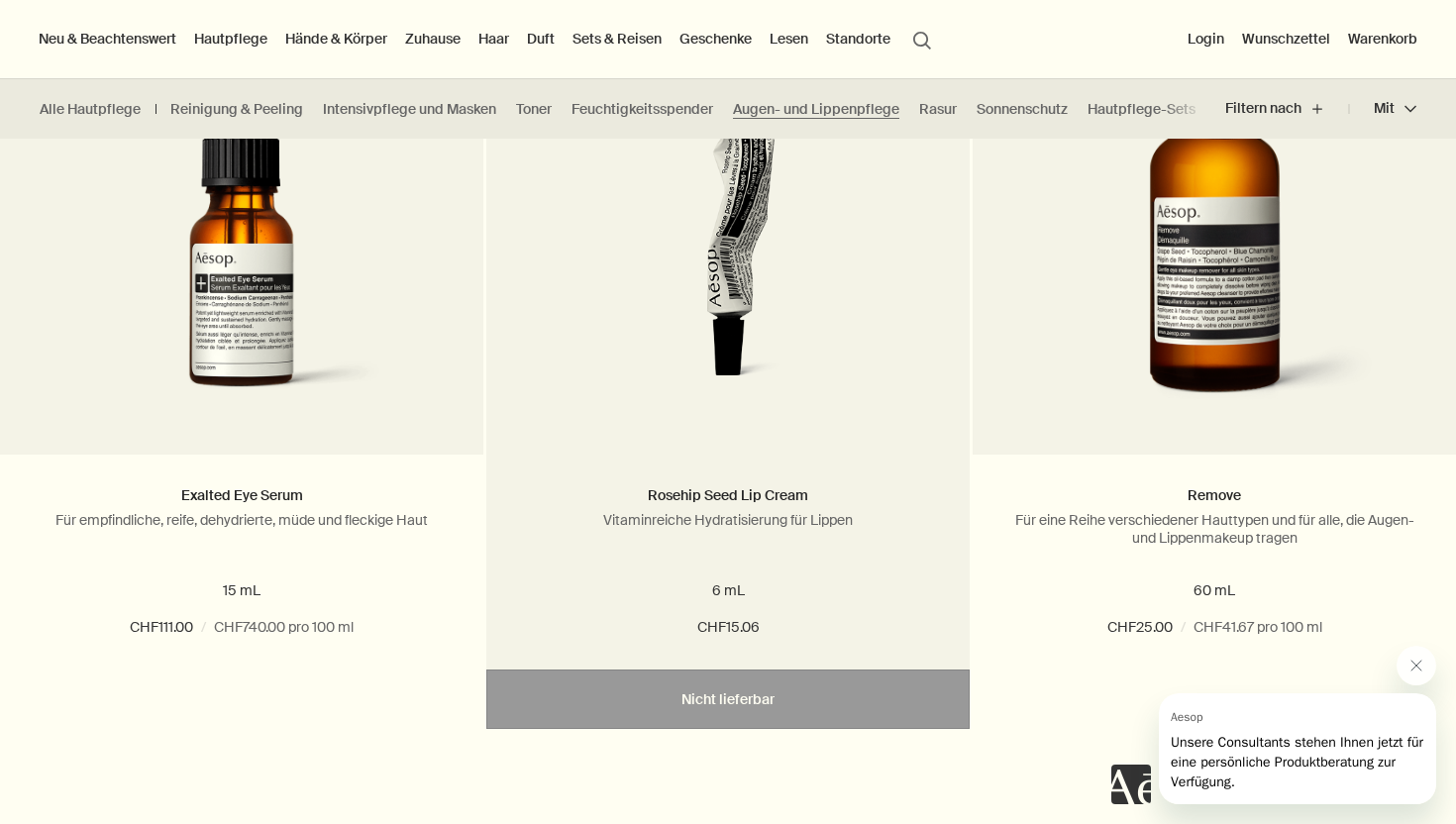 click at bounding box center (727, 242) 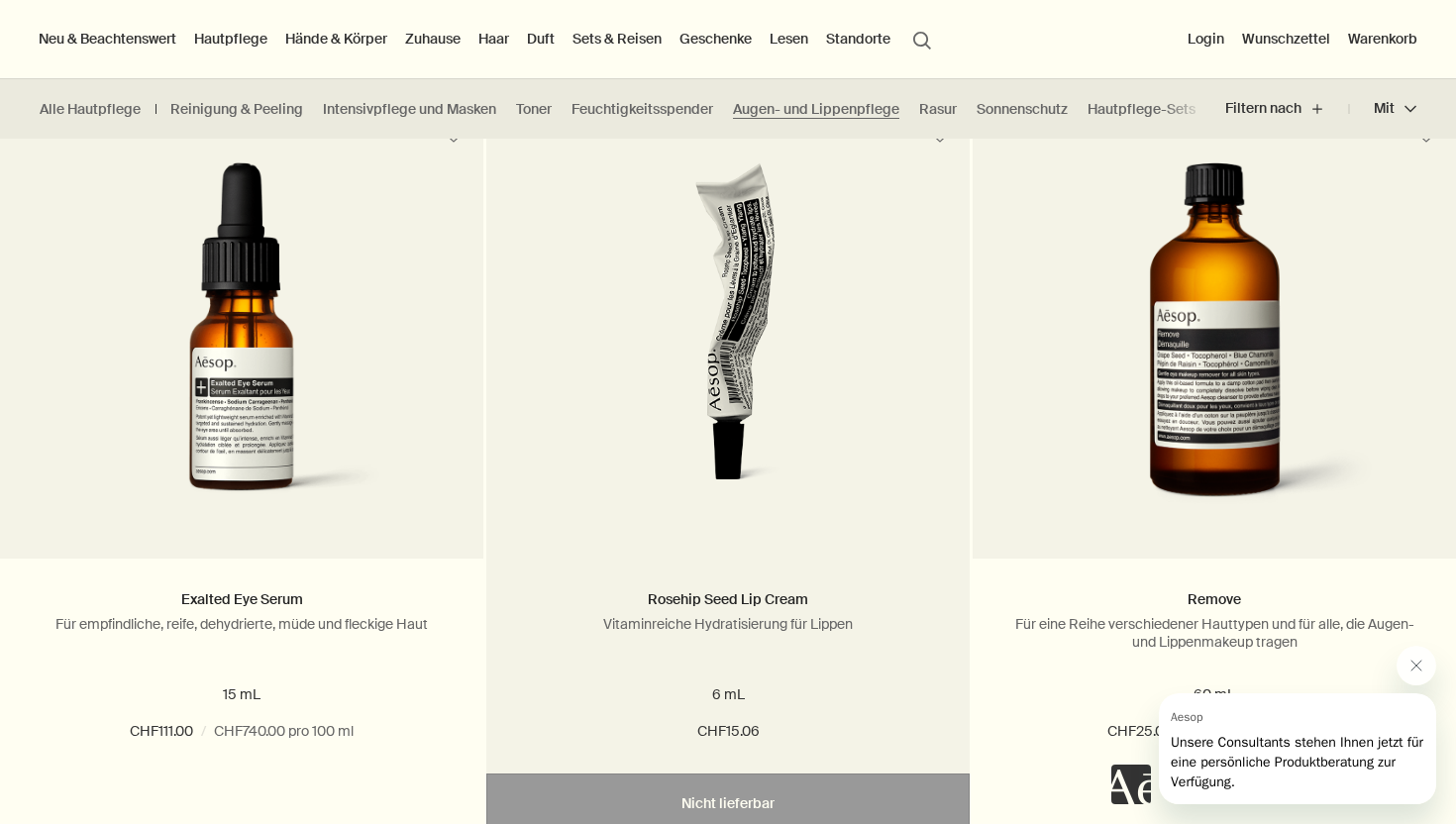 scroll, scrollTop: 232, scrollLeft: 0, axis: vertical 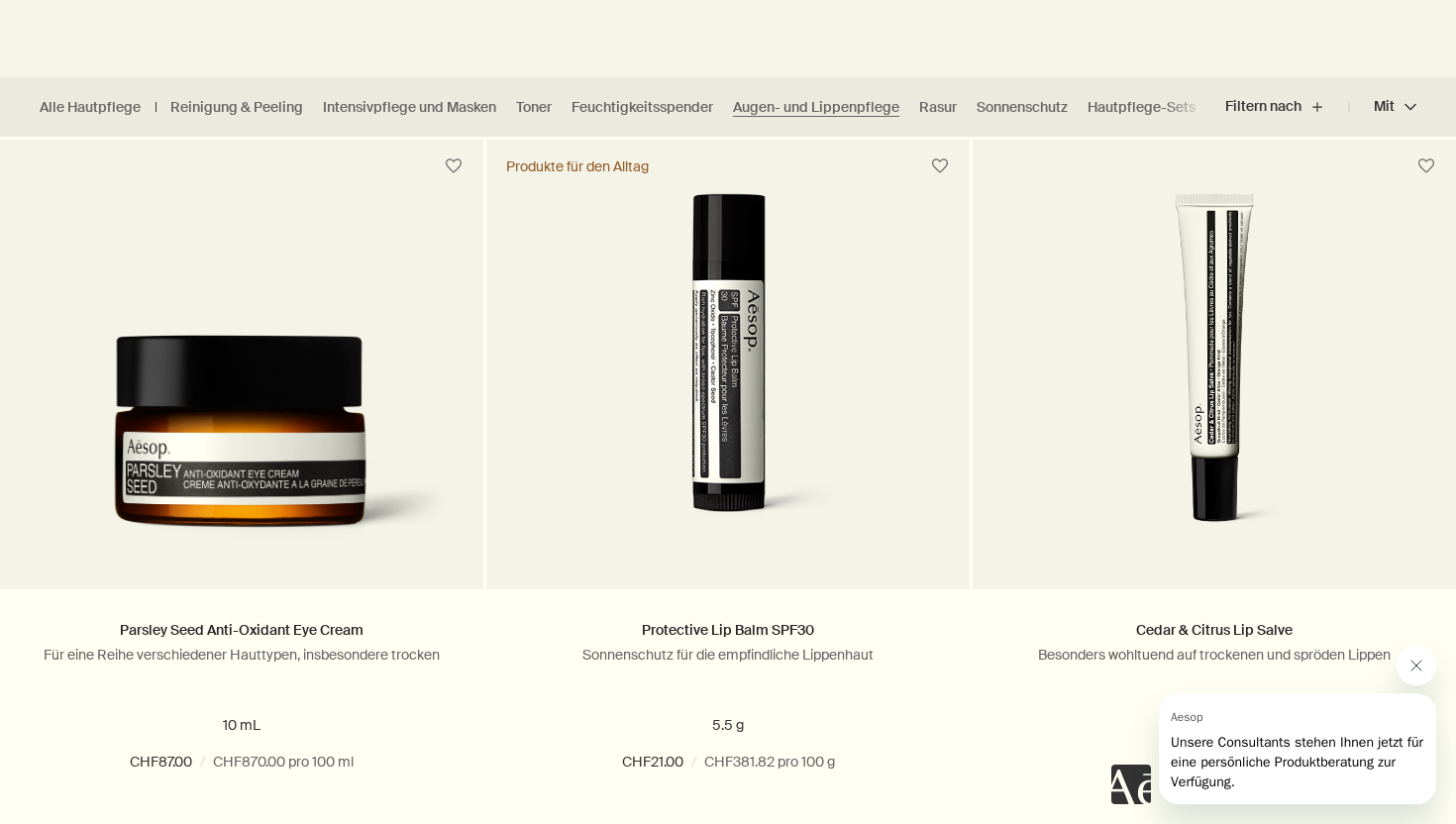 click at bounding box center (1416, 666) 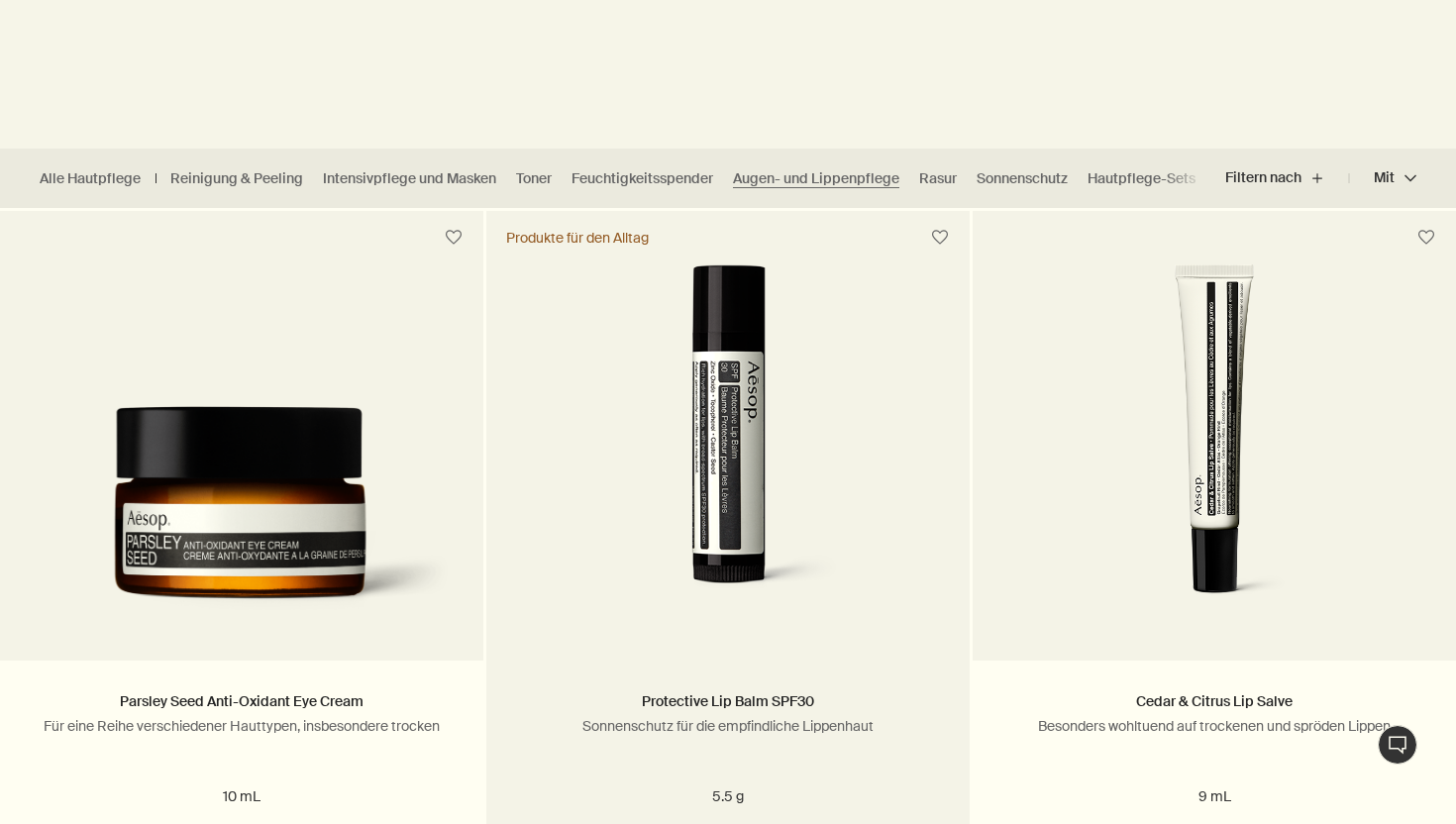 scroll, scrollTop: 678, scrollLeft: 0, axis: vertical 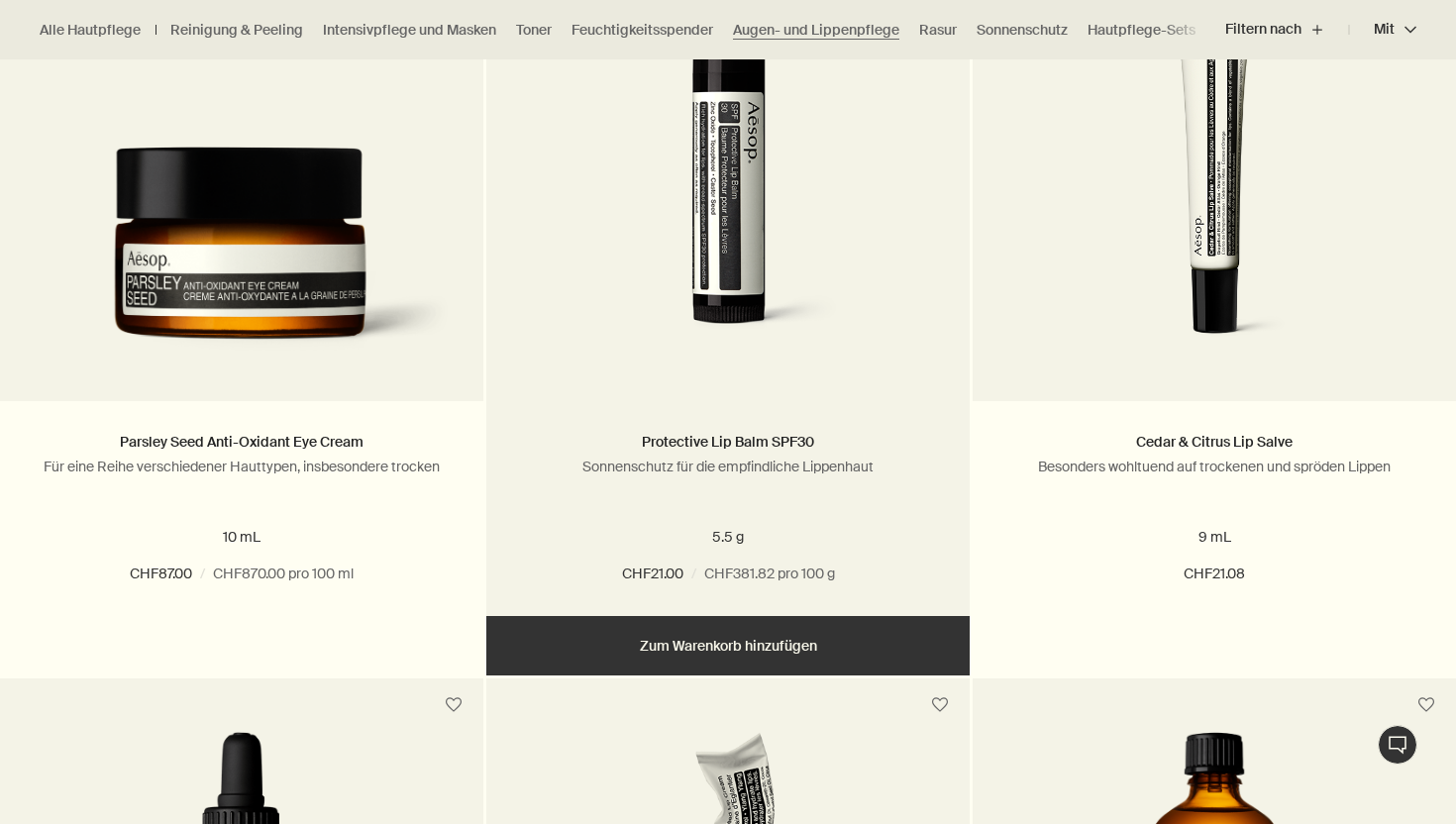 click on "Hinzufügen Zum Warenkorb hinzufügen" at bounding box center (728, 646) 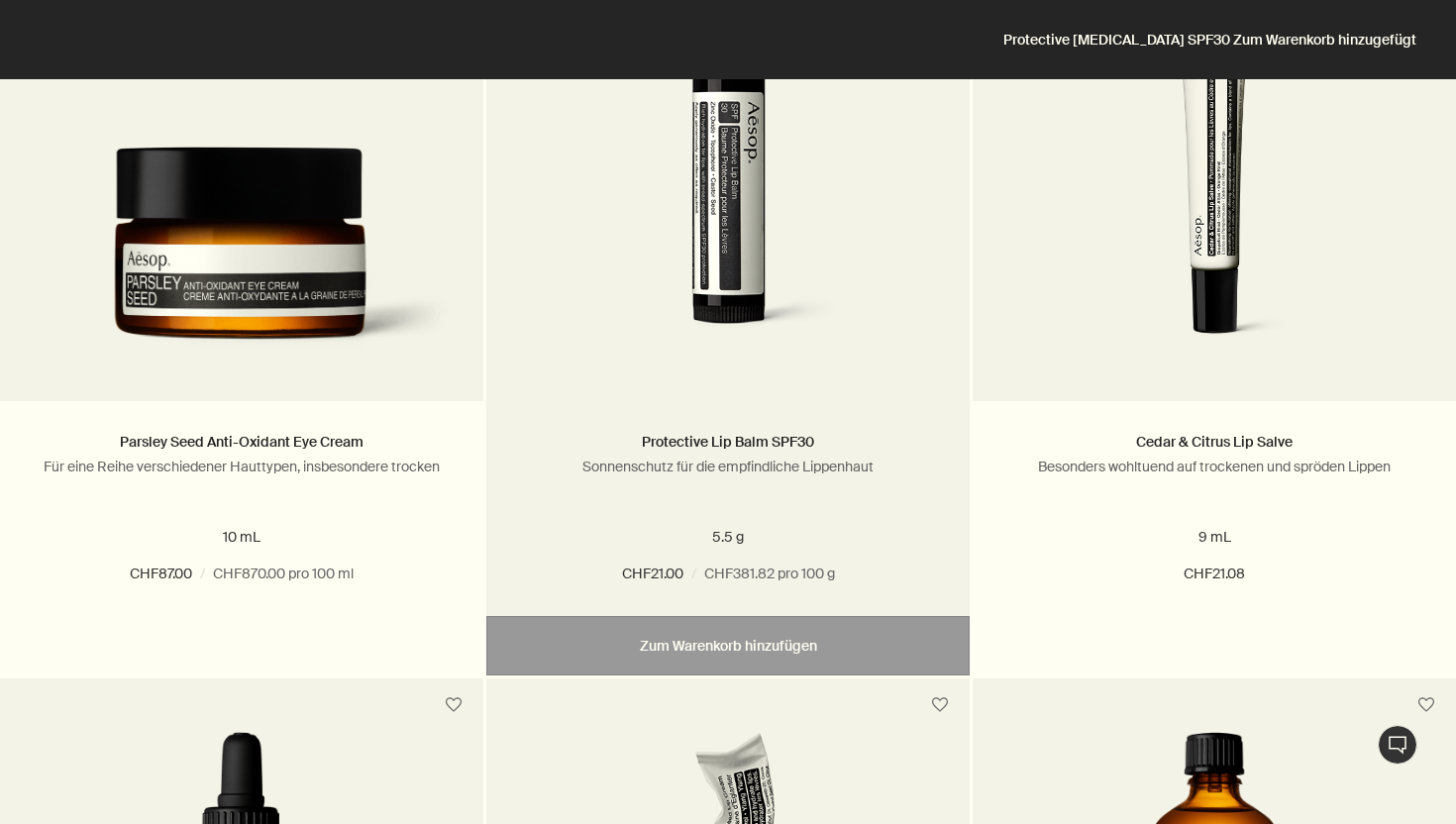 scroll, scrollTop: 0, scrollLeft: 0, axis: both 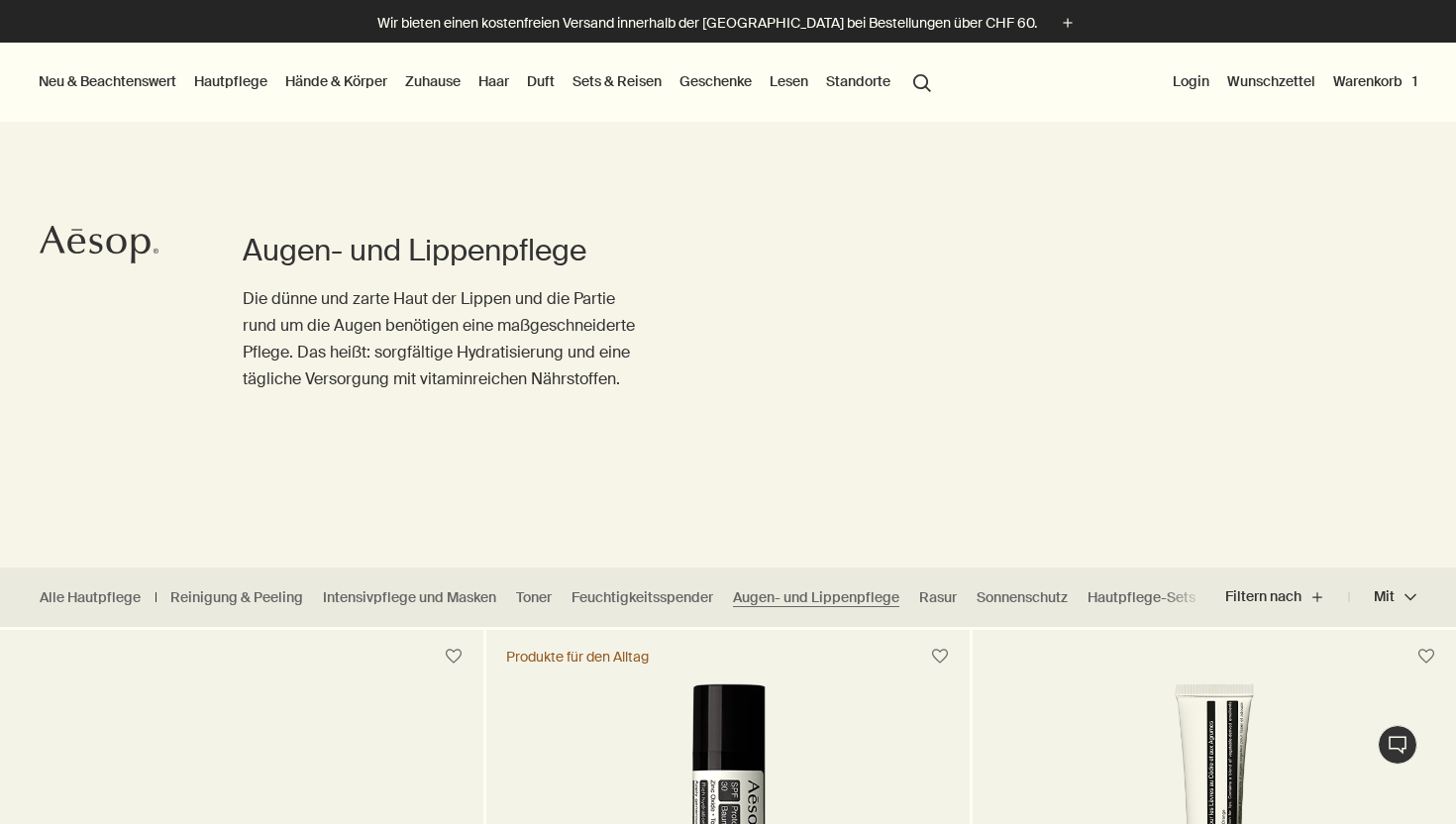 click on "Duft" at bounding box center (541, 81) 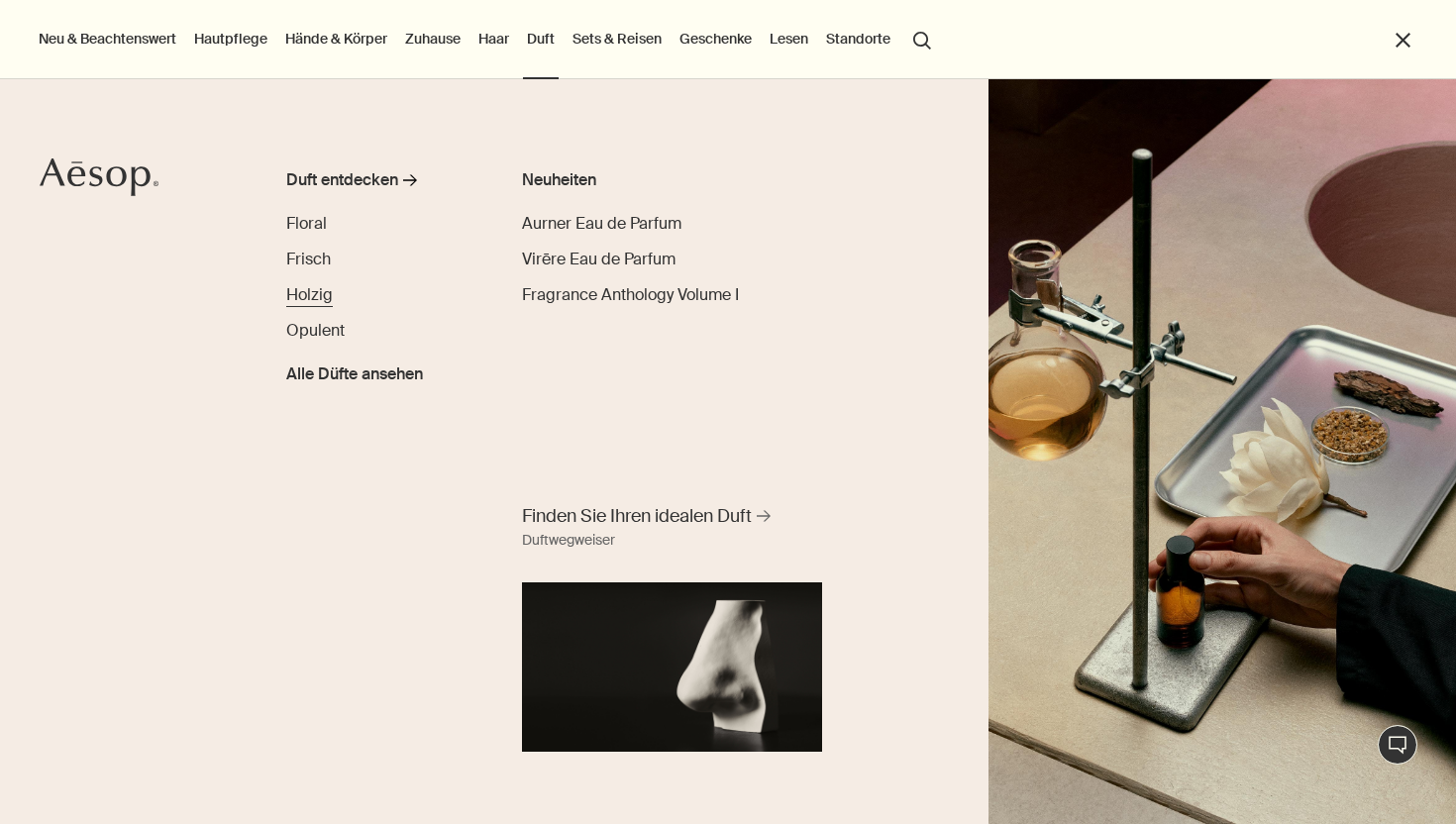 click on "Holzig" at bounding box center [309, 294] 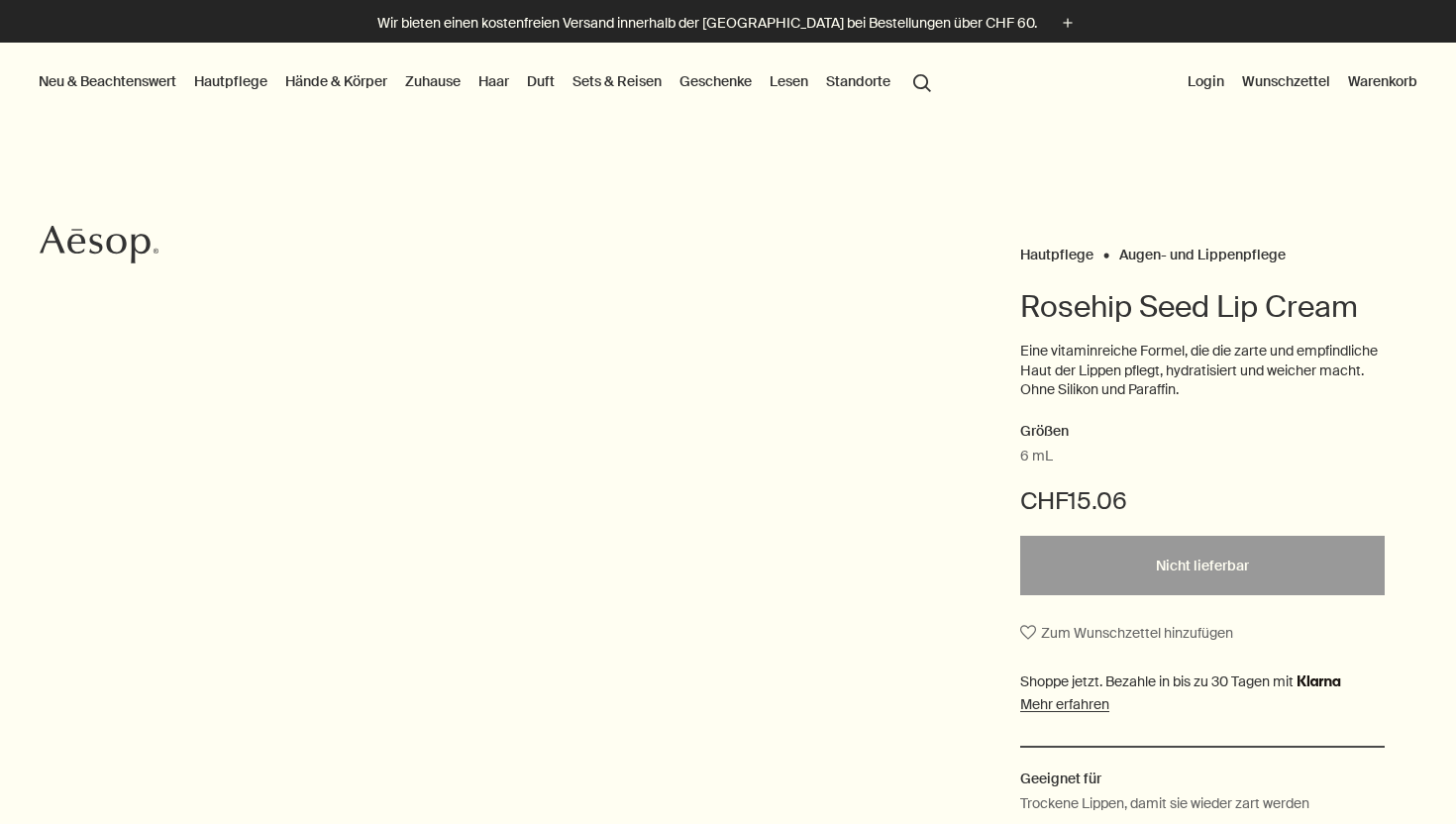 scroll, scrollTop: 0, scrollLeft: 0, axis: both 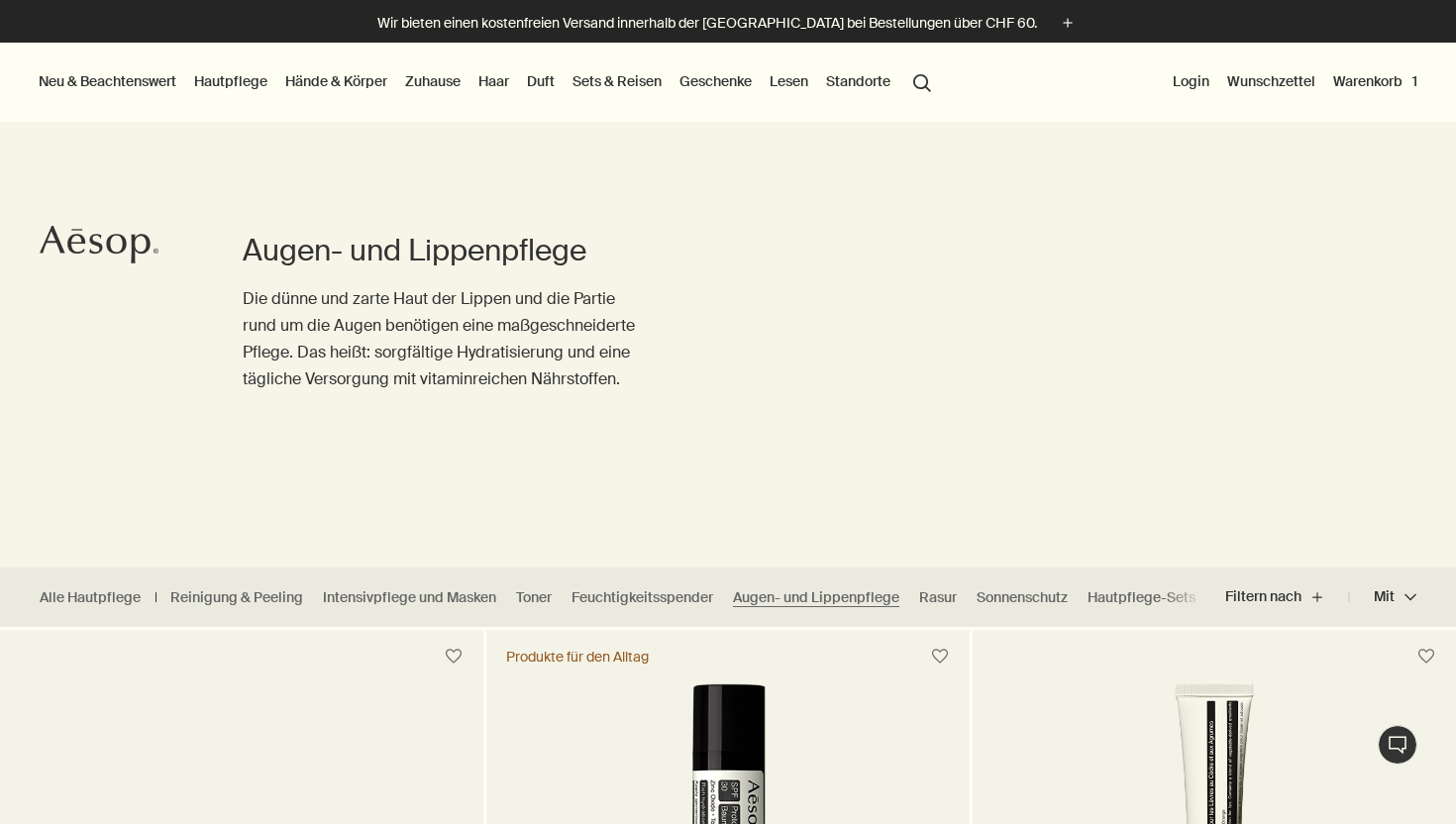 click on "Duft" at bounding box center (541, 81) 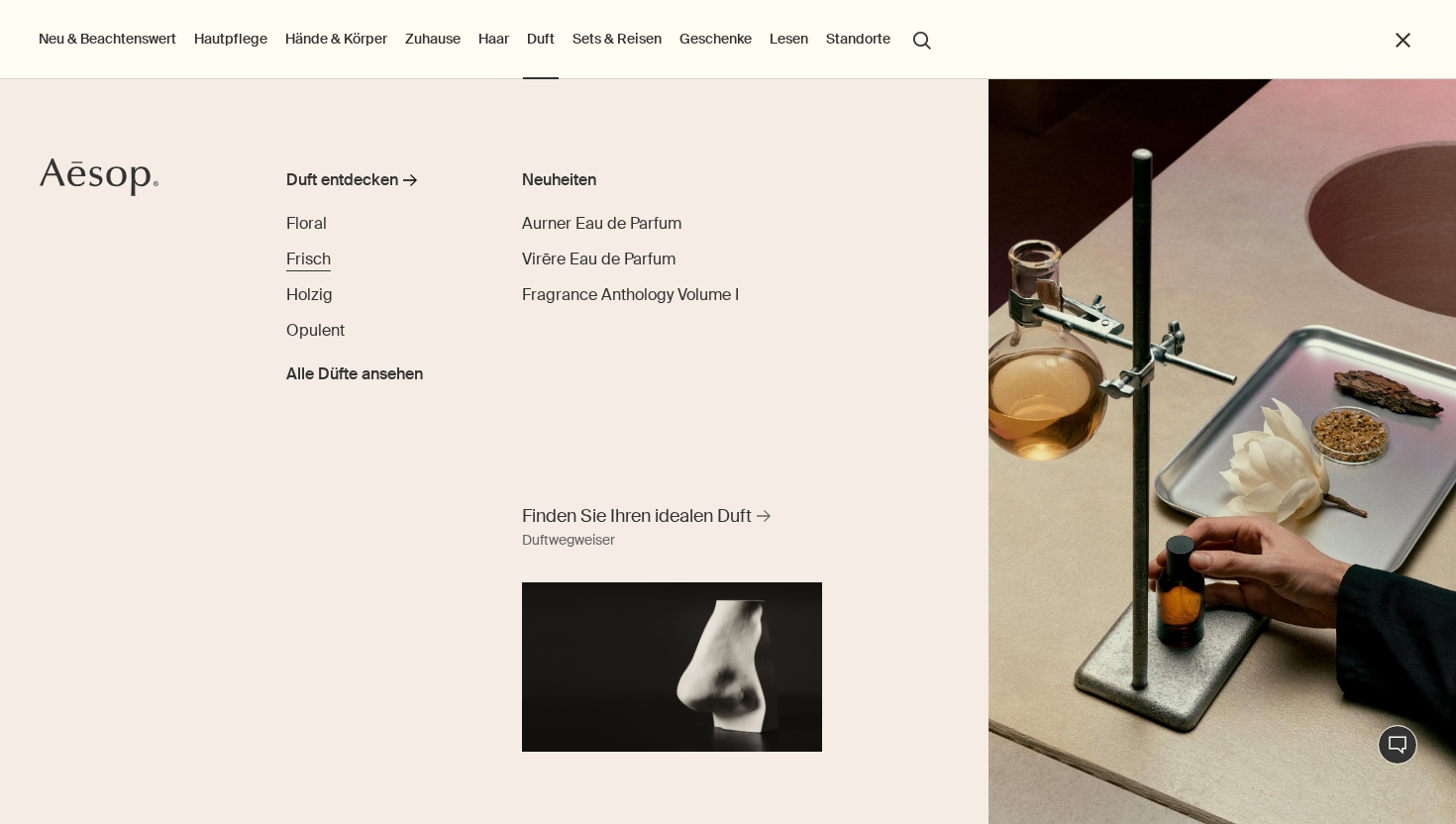 click on "Frisch" at bounding box center (308, 258) 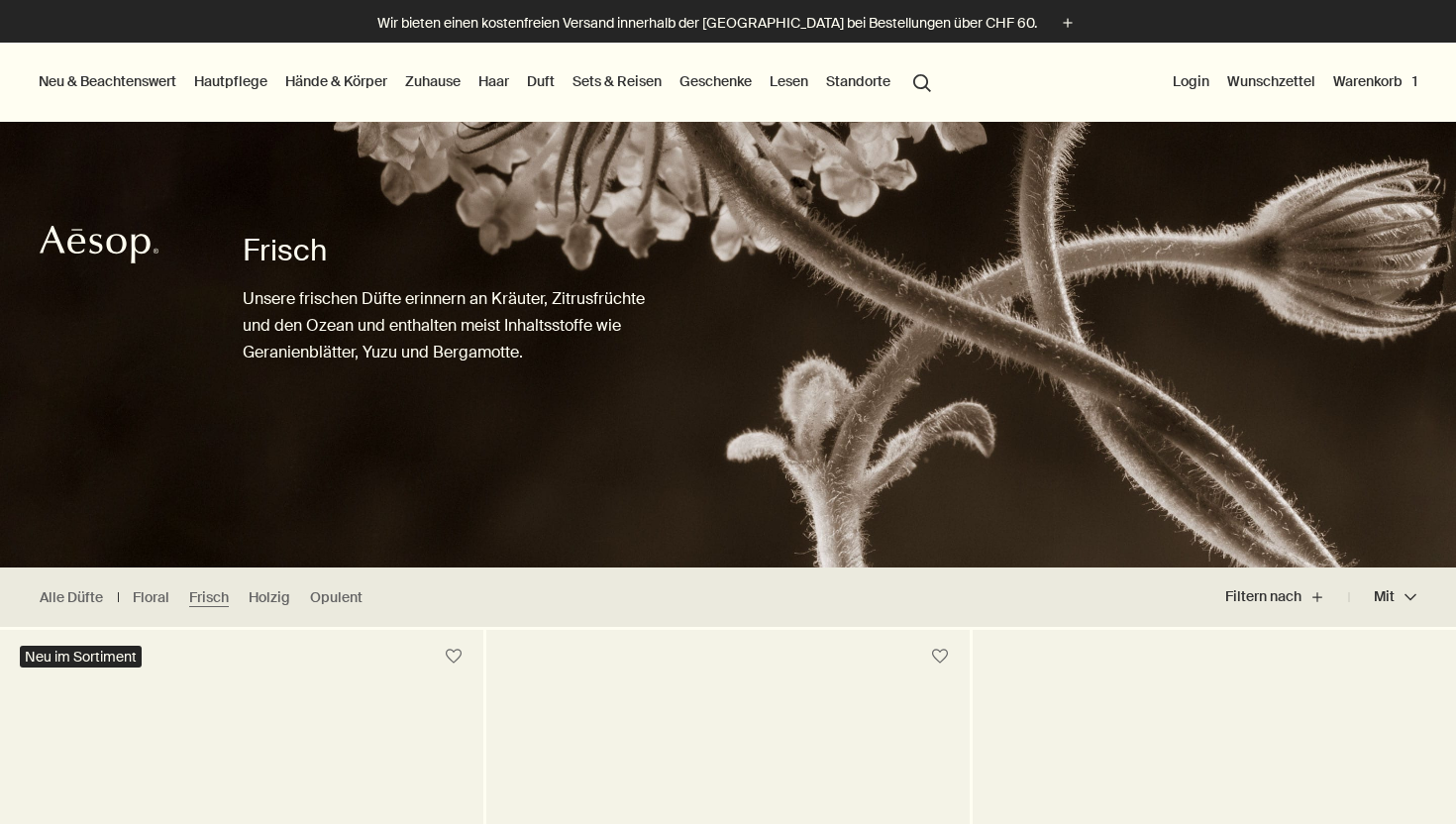 scroll, scrollTop: 77, scrollLeft: 0, axis: vertical 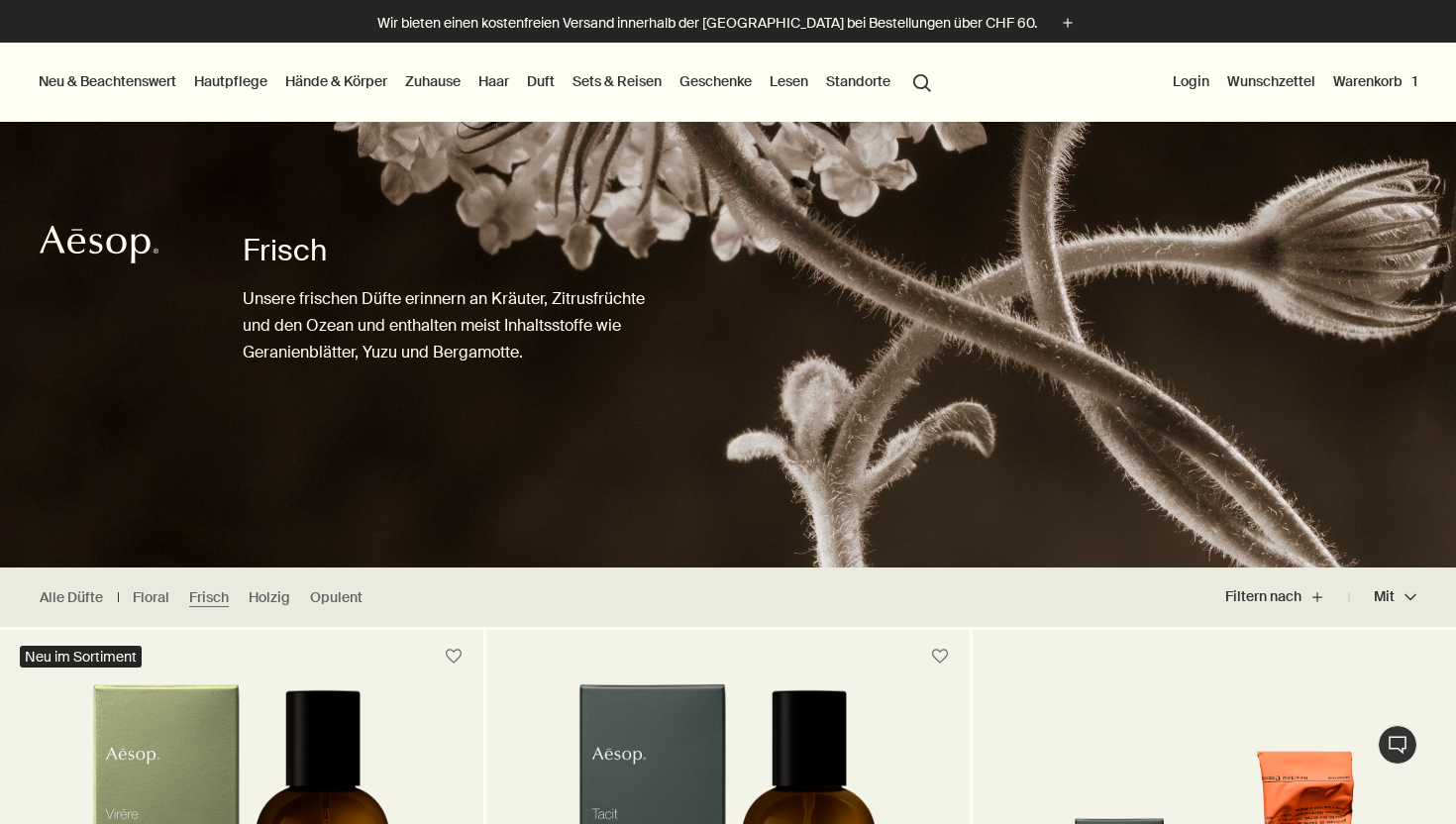 click on "Duft" at bounding box center [541, 81] 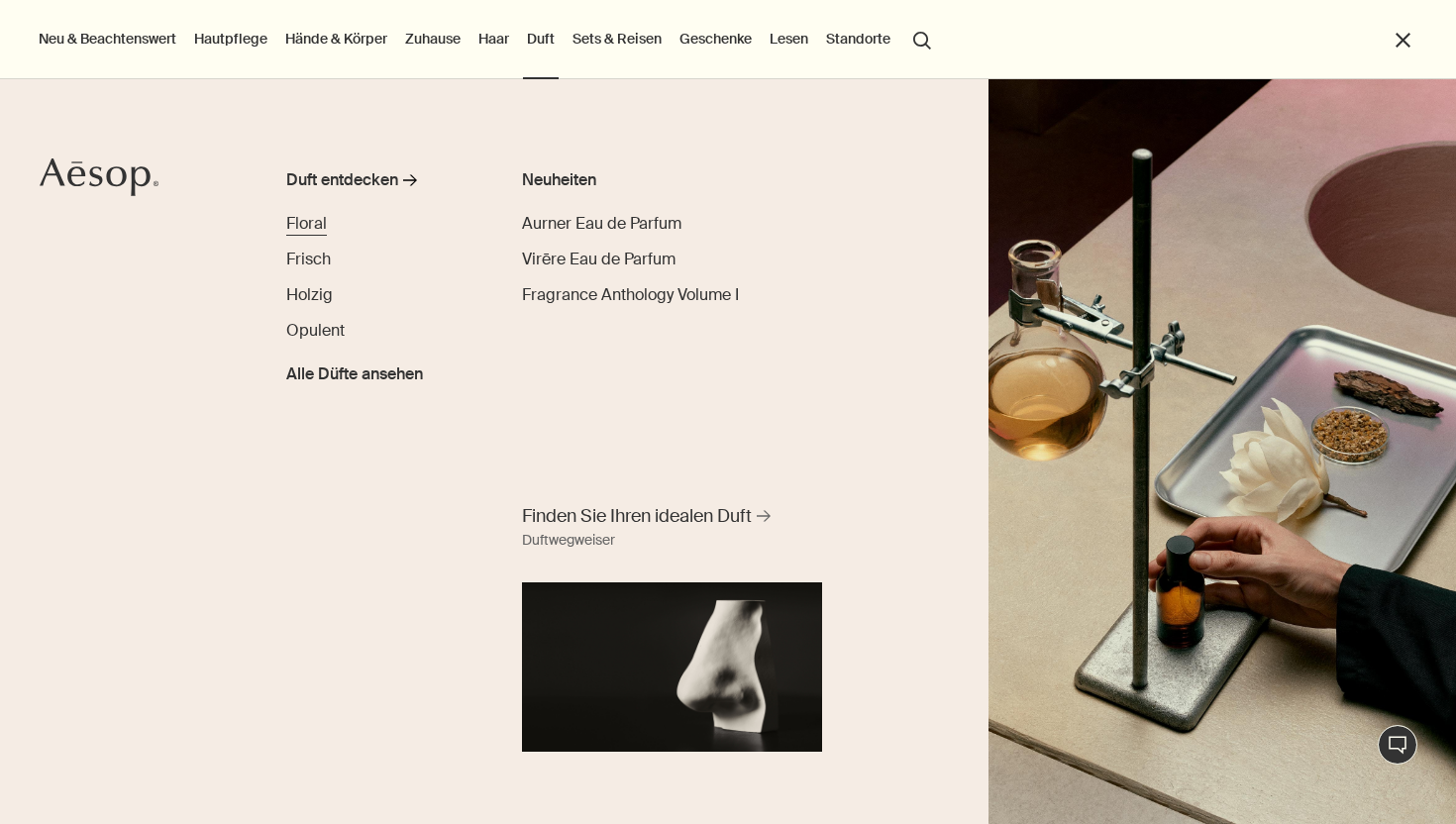 click on "Floral" at bounding box center (306, 223) 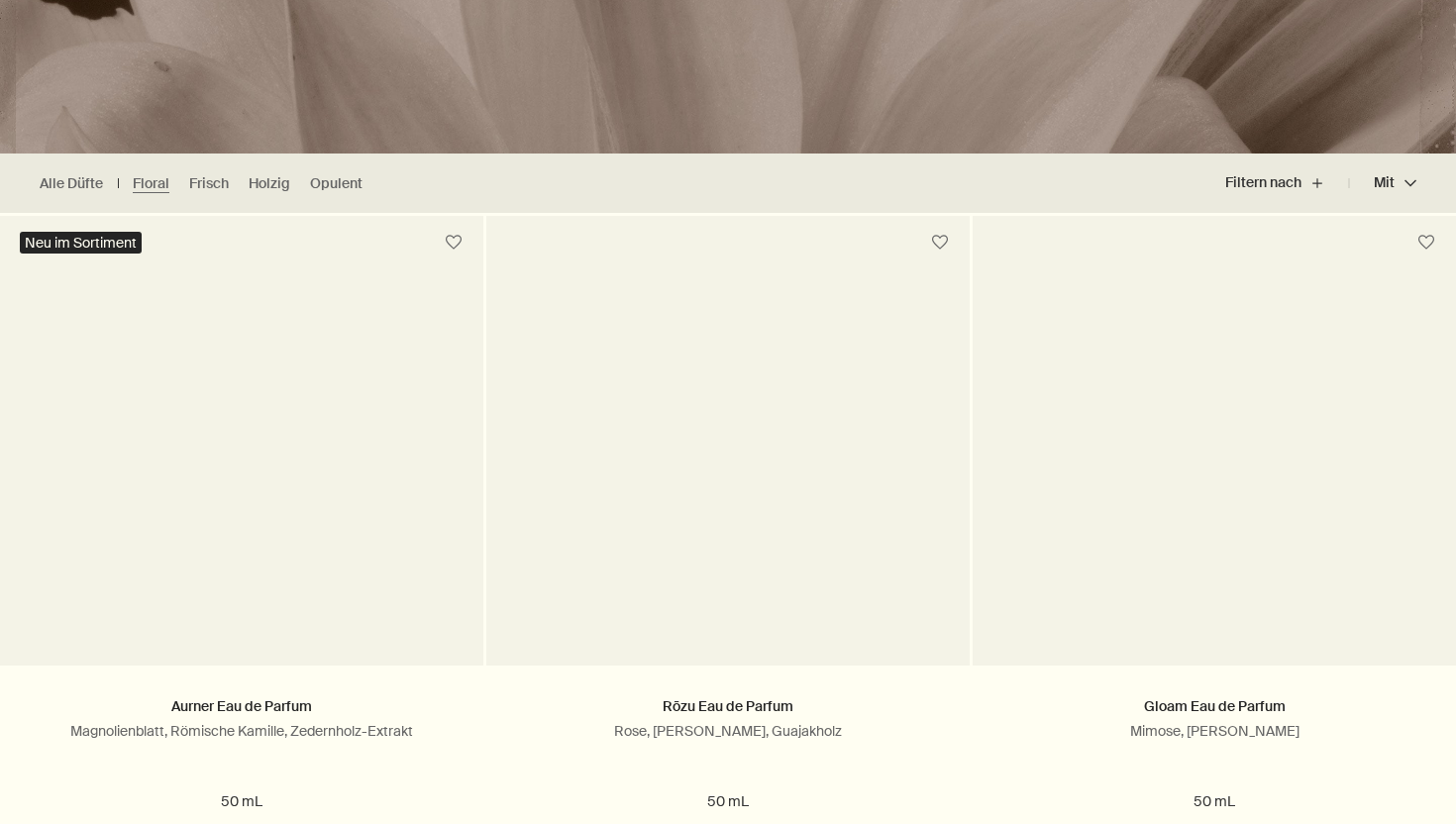 scroll, scrollTop: 0, scrollLeft: 0, axis: both 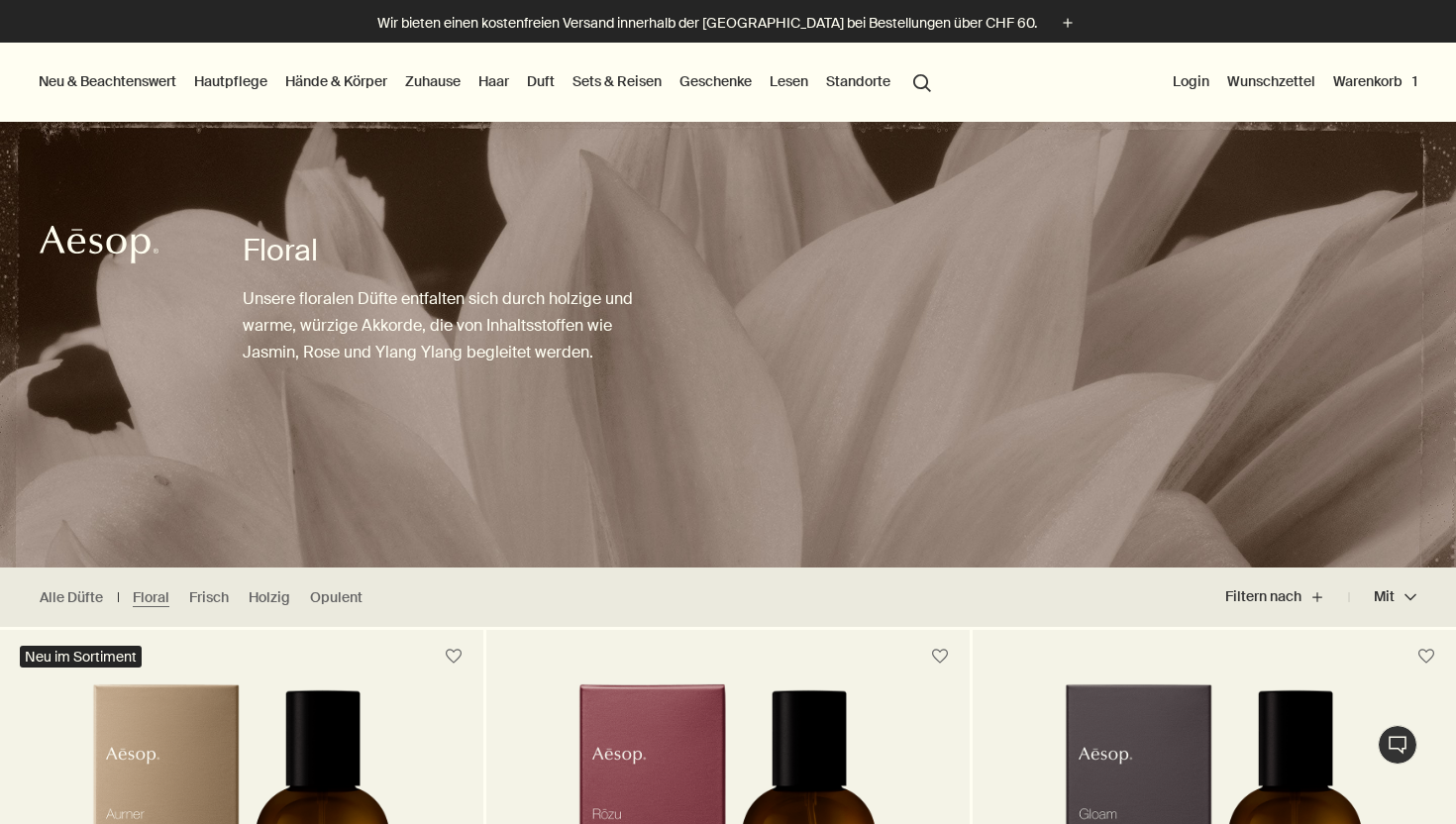 click on "Duft" at bounding box center [541, 81] 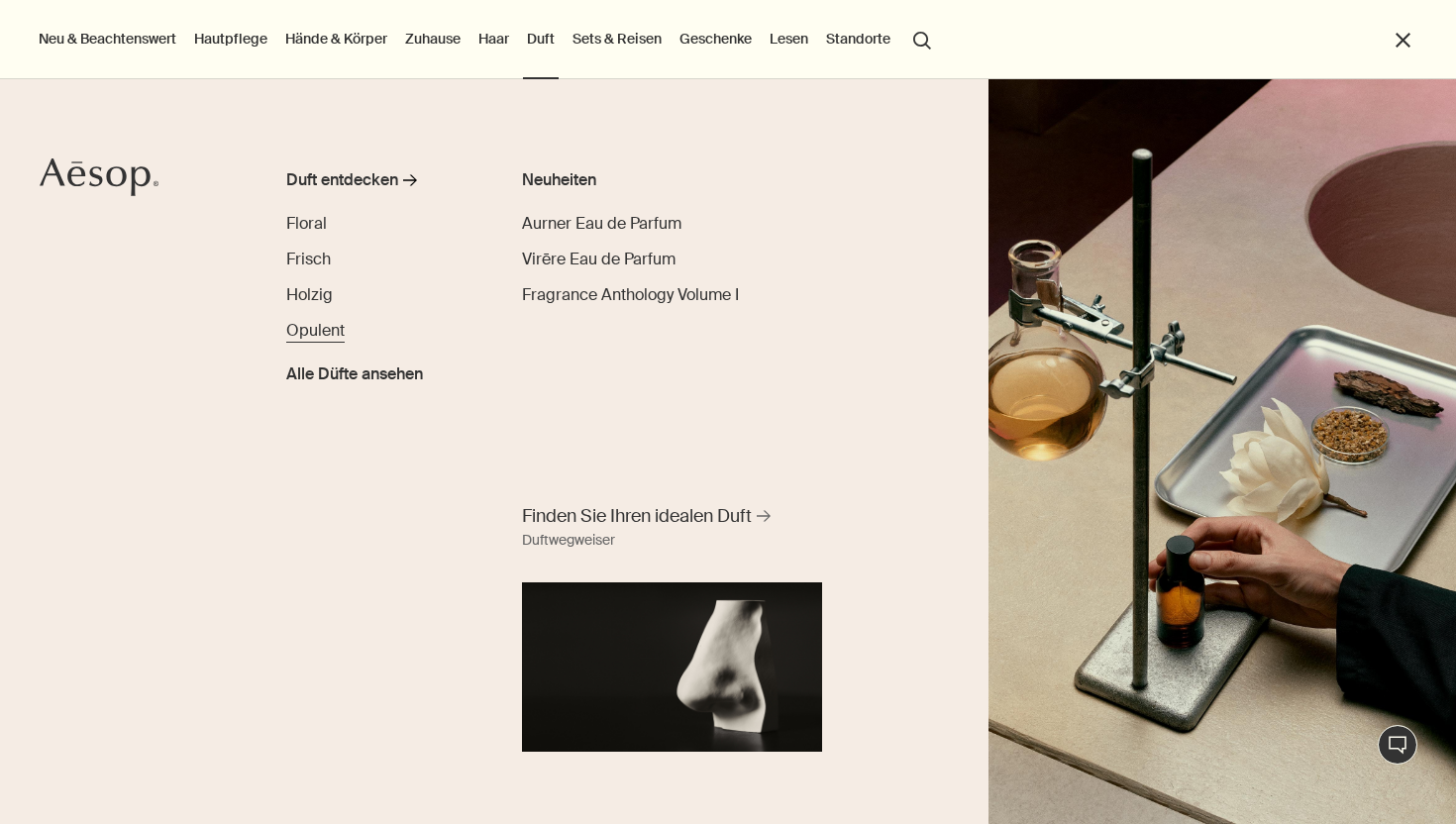 click on "Opulent" at bounding box center (315, 330) 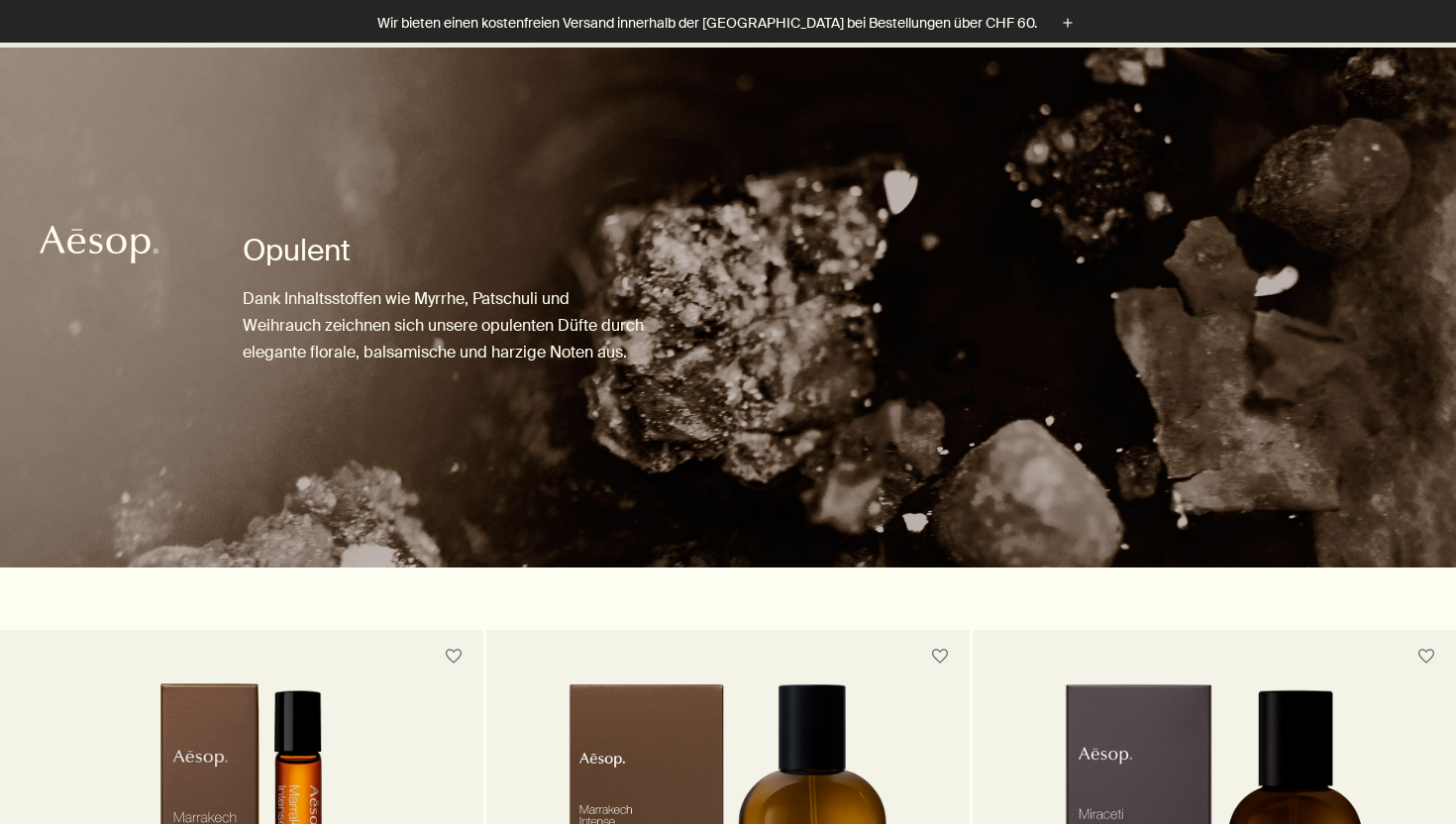 scroll, scrollTop: 681, scrollLeft: 0, axis: vertical 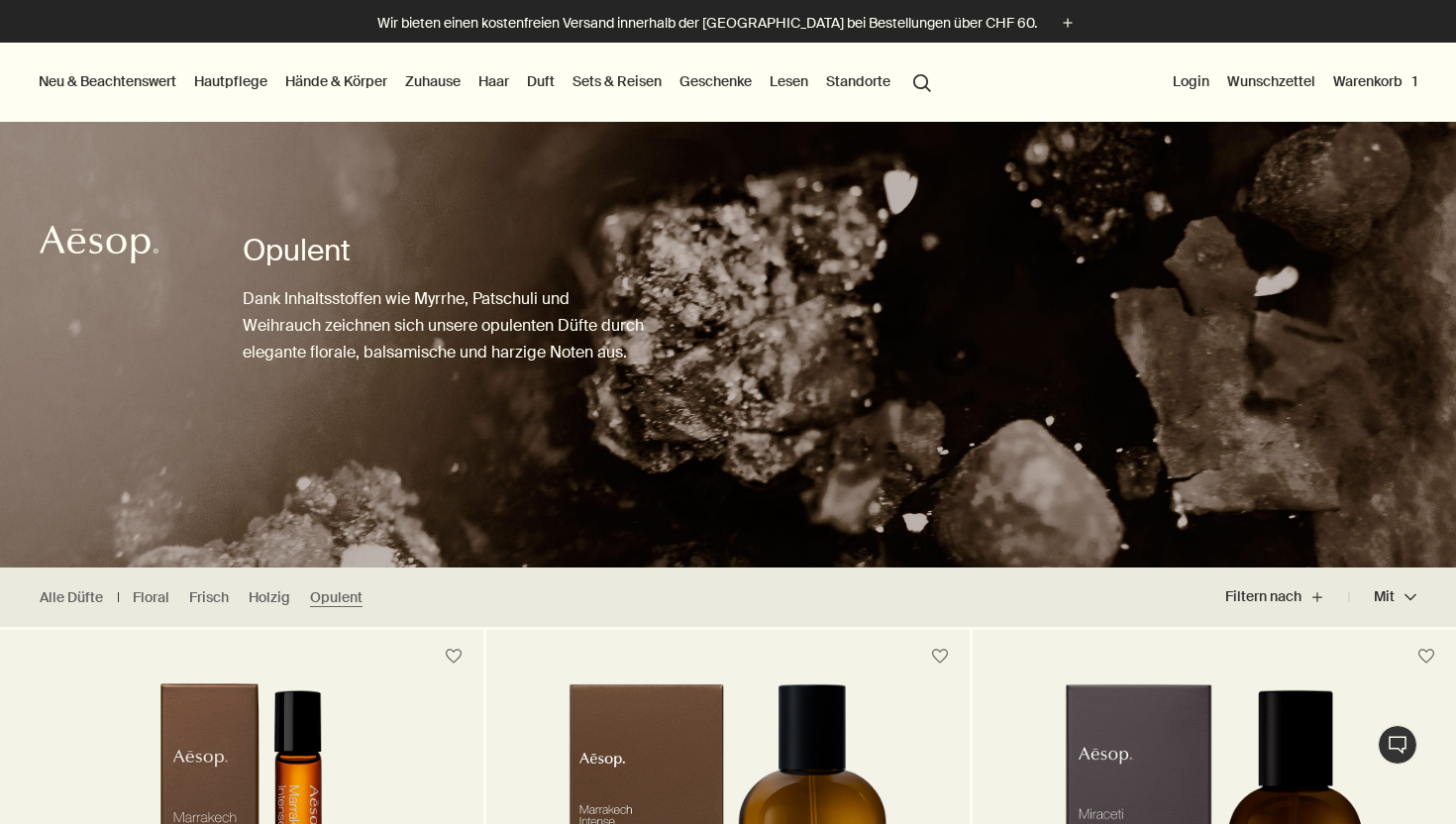 click on "Zuhause" at bounding box center [433, 81] 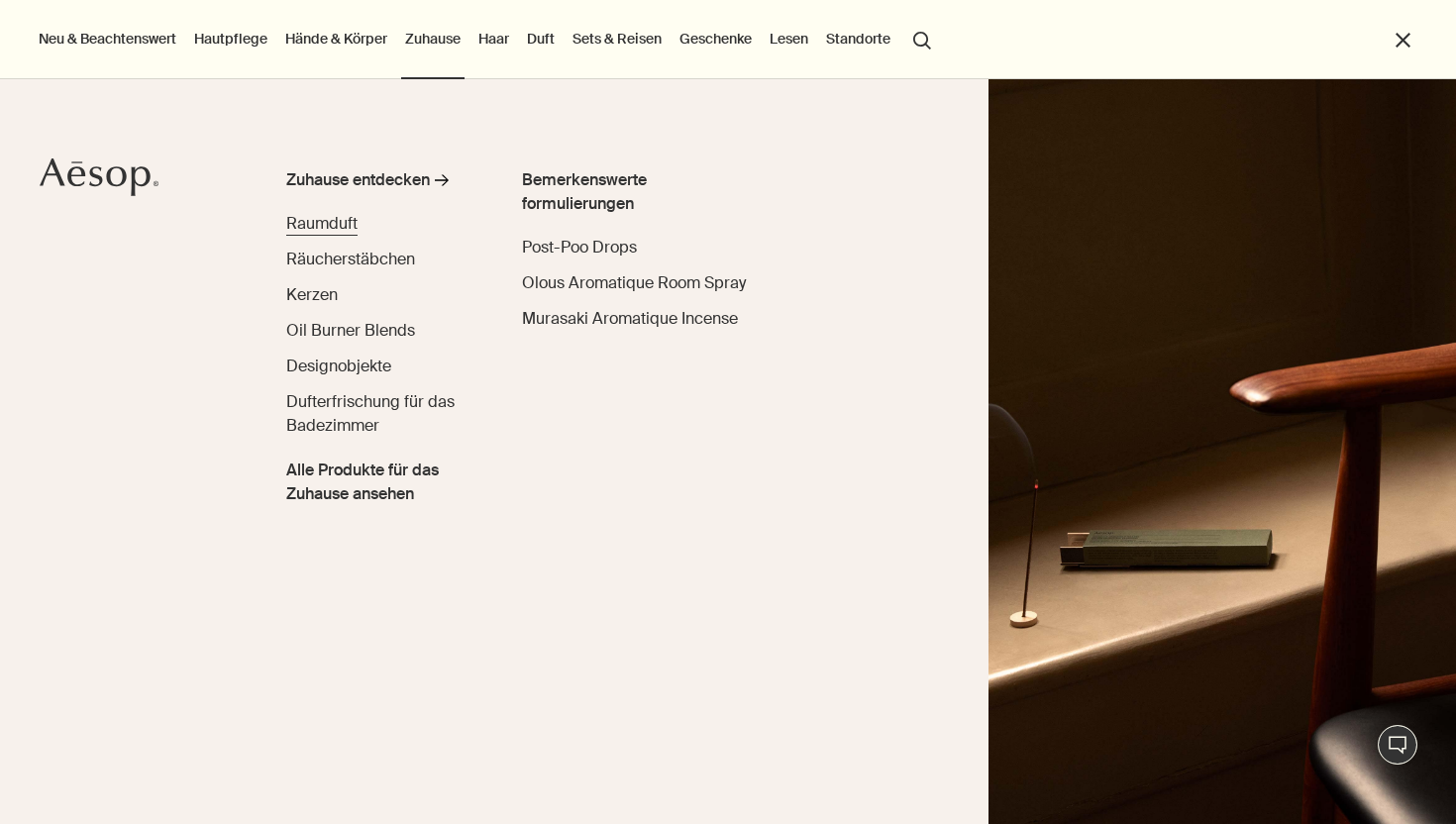 click on "Raumduft" at bounding box center (322, 223) 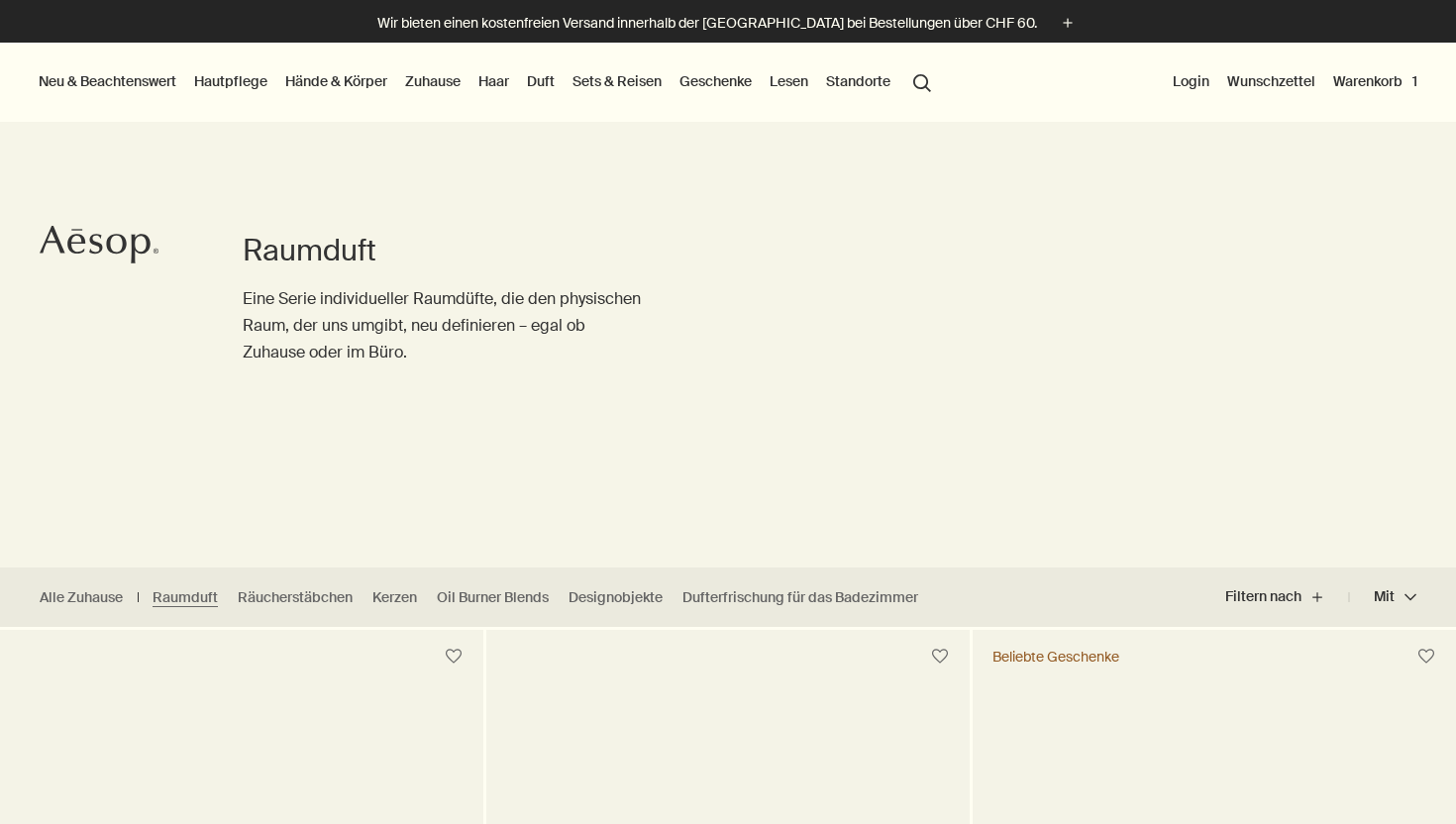 scroll, scrollTop: 0, scrollLeft: 0, axis: both 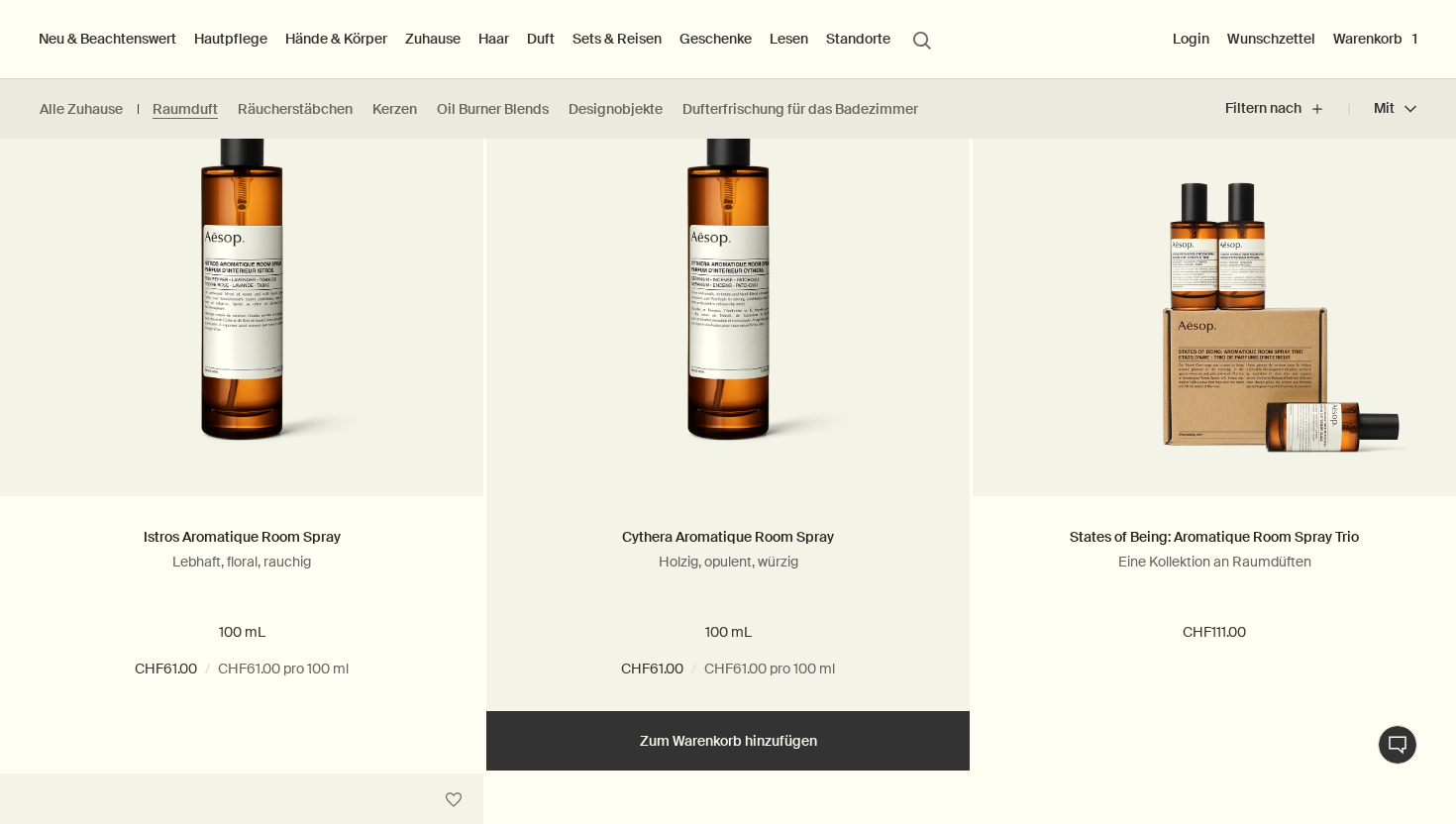 click at bounding box center [727, 283] 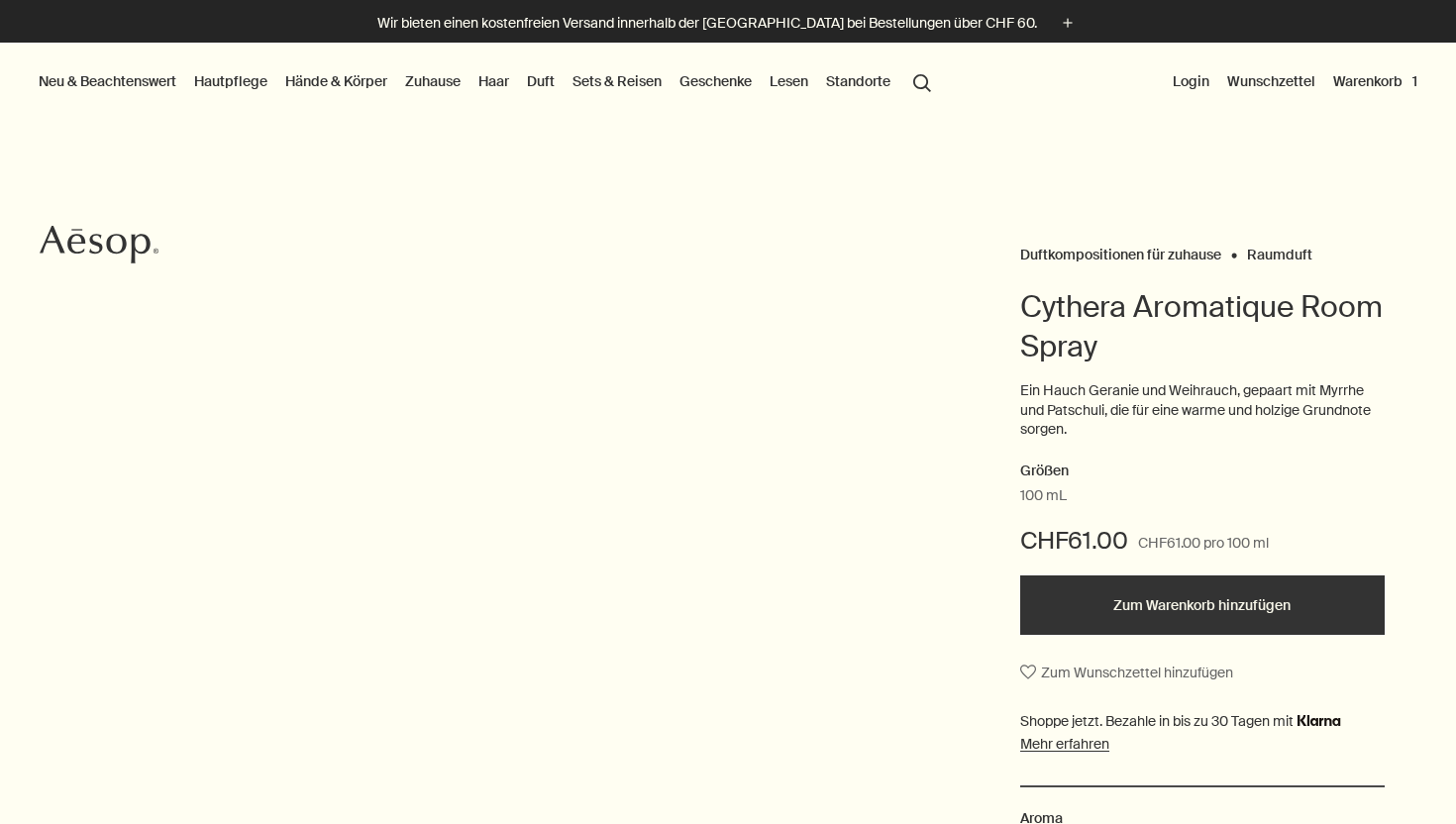 scroll, scrollTop: 0, scrollLeft: 0, axis: both 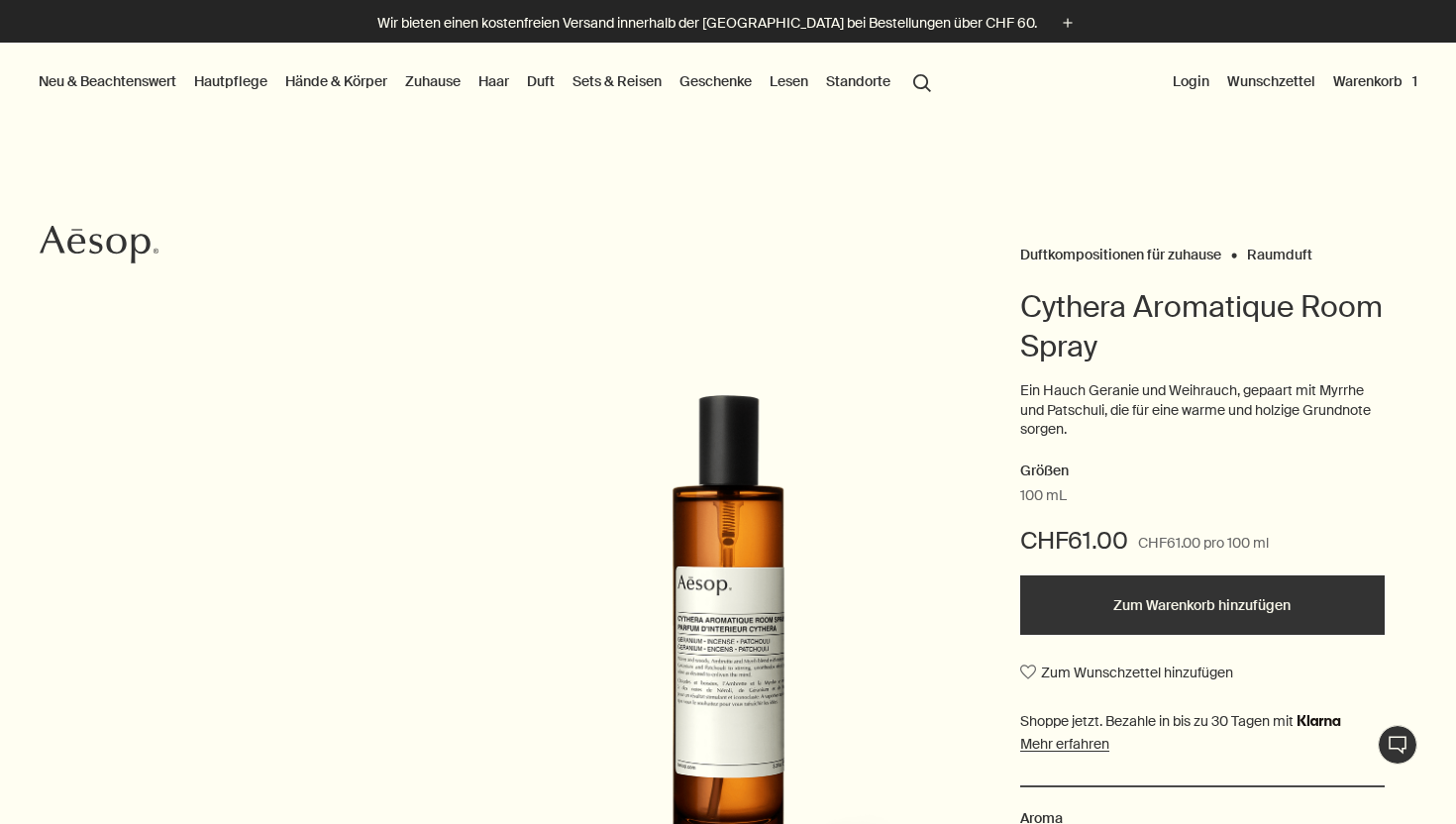 click on "Zum Warenkorb hinzufügen" at bounding box center (1202, 605) 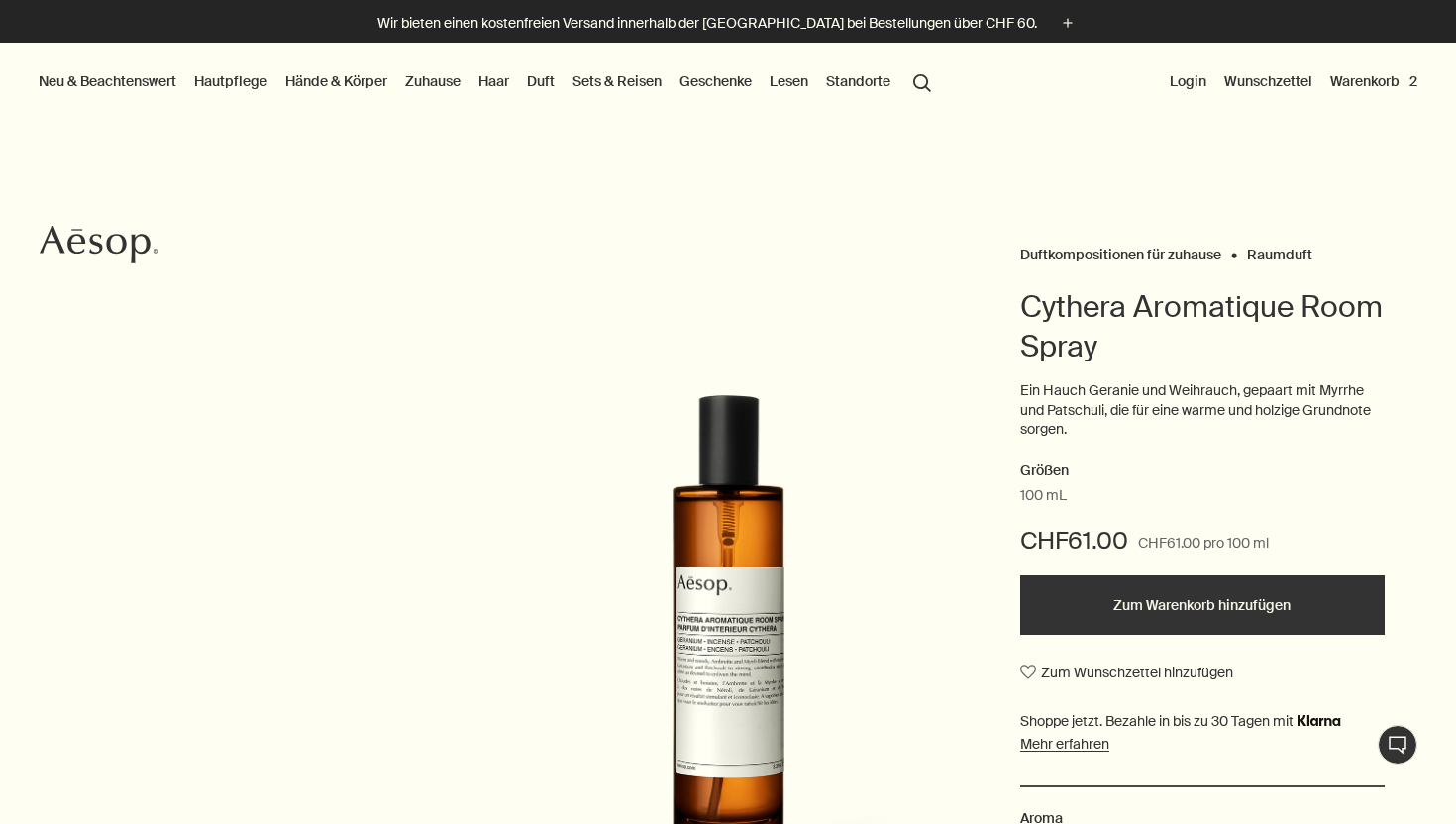 click on "Zuhause" at bounding box center [433, 81] 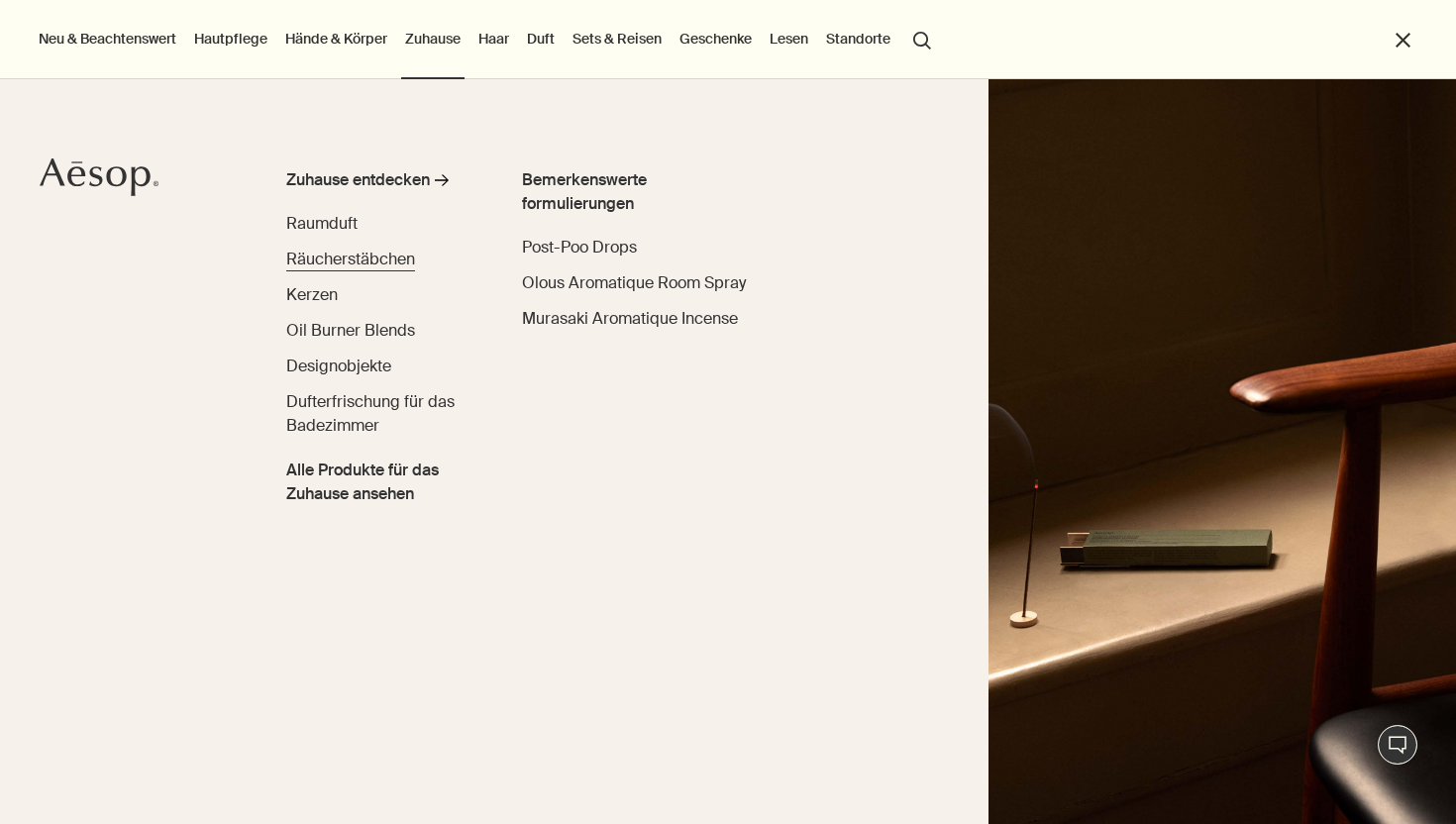 click on "Räucherstäbchen" at bounding box center [351, 258] 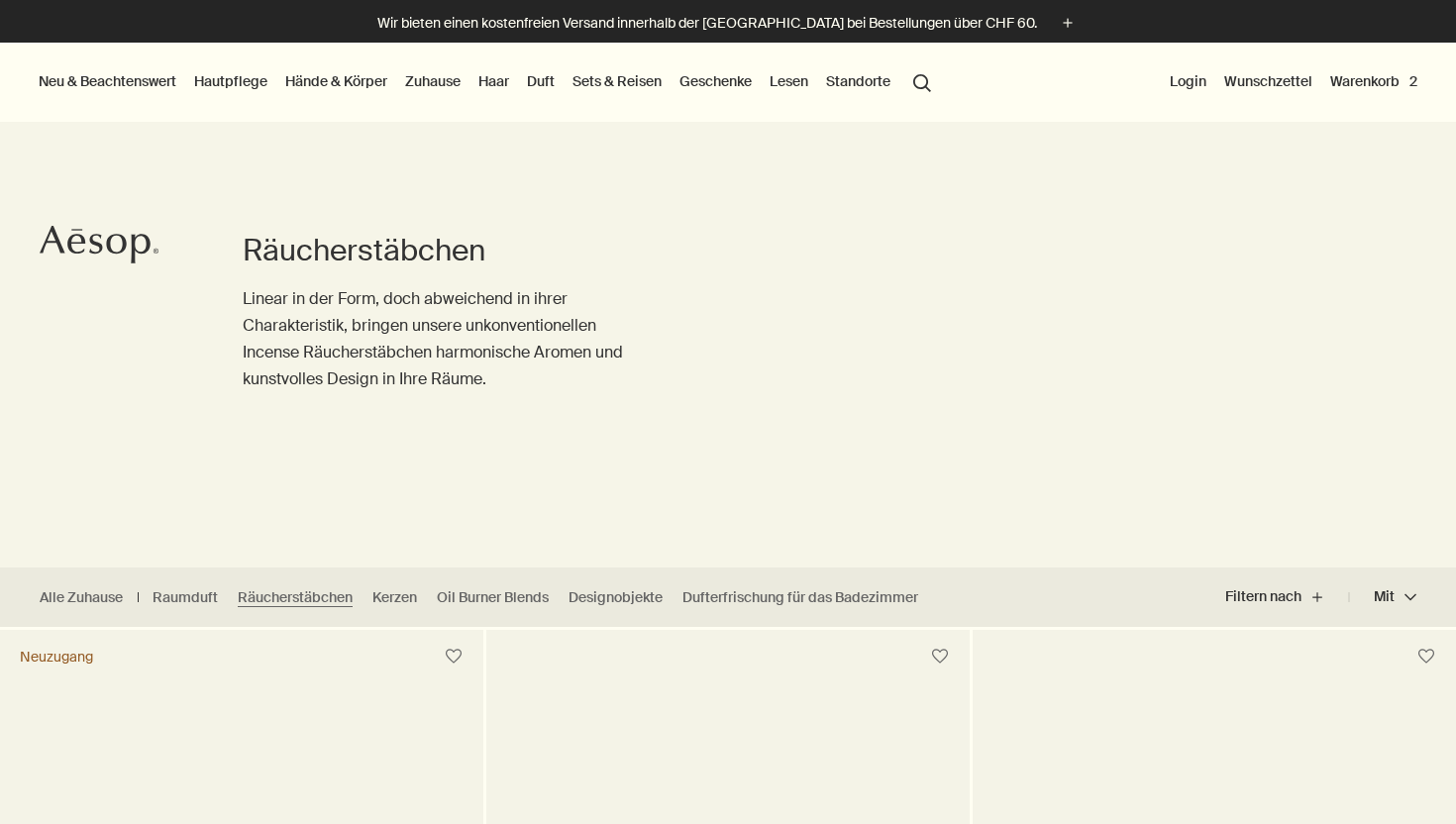 scroll, scrollTop: 0, scrollLeft: 0, axis: both 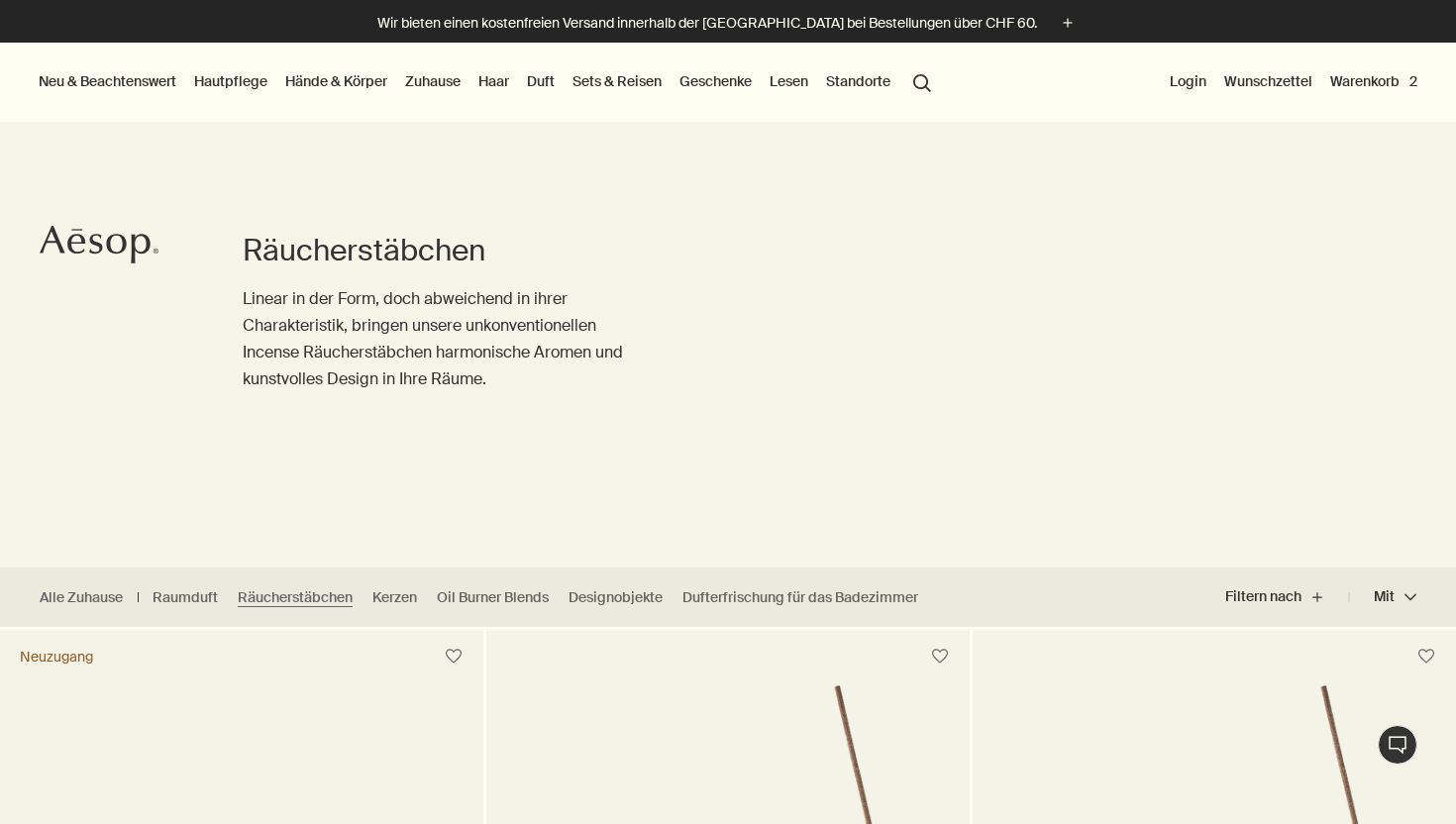 click on "Zuhause" at bounding box center [433, 81] 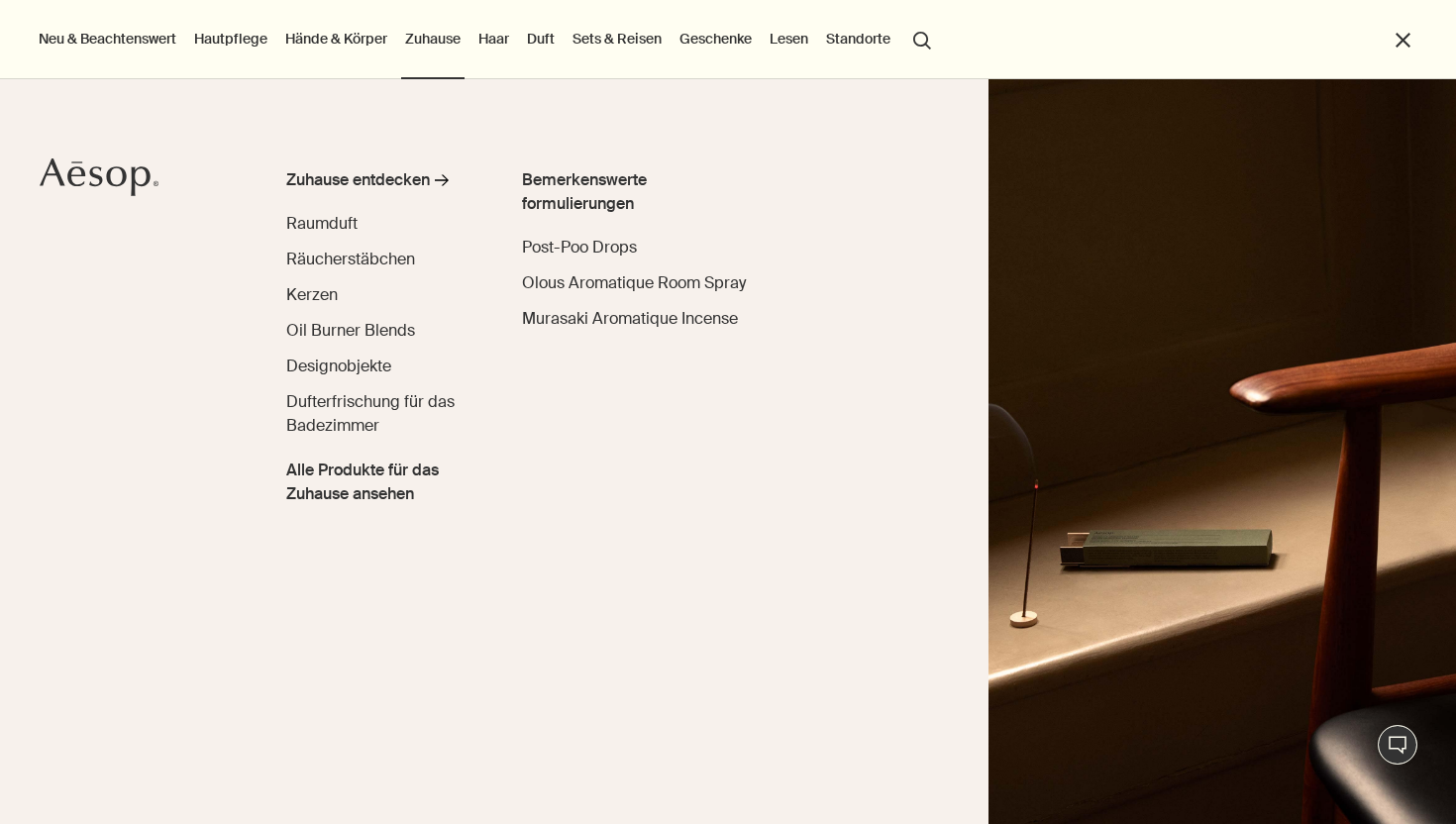 click on "Neu & Beachtenswert" at bounding box center (107, 39) 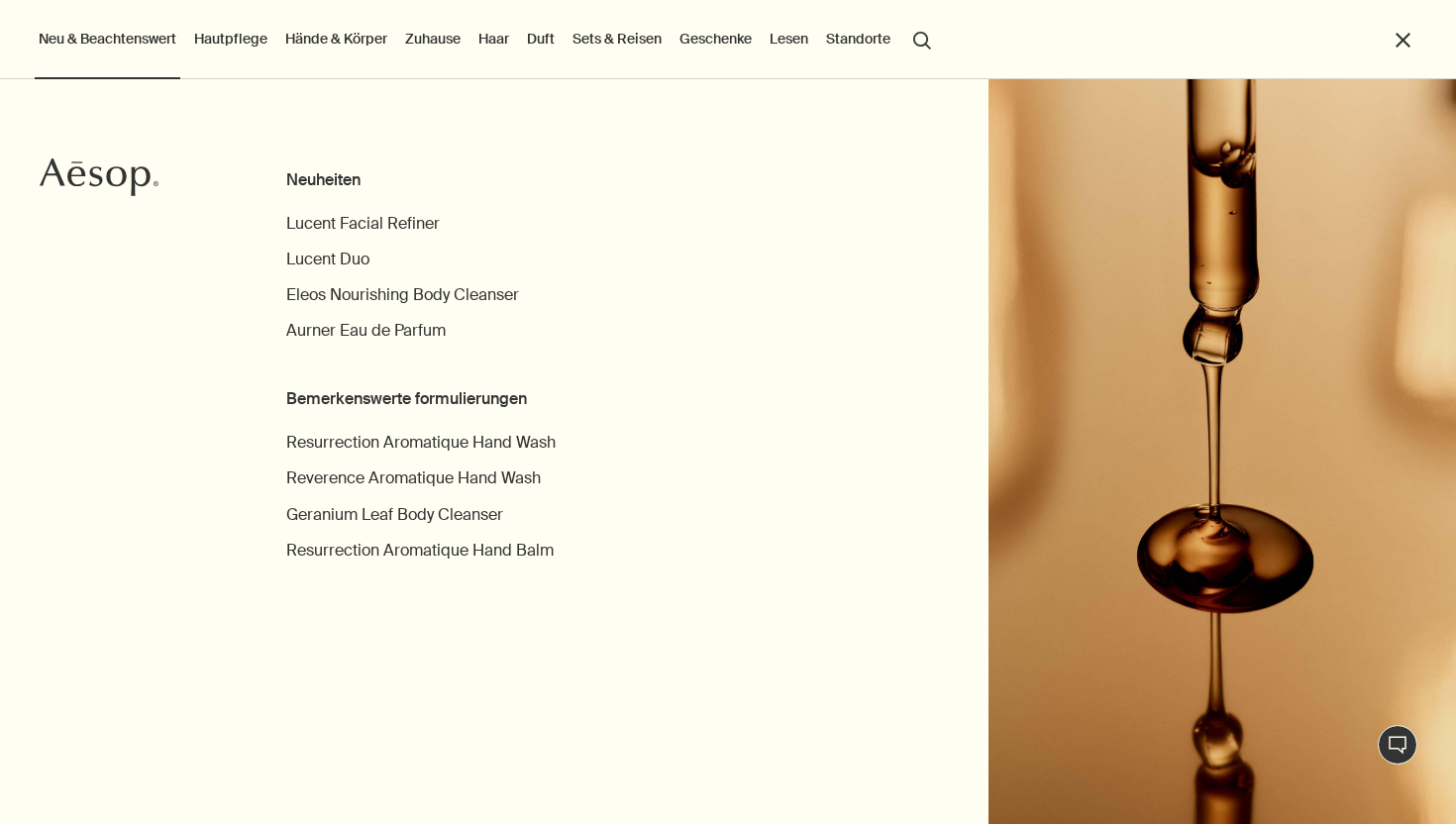 click on "Neu & Beachtenswert" at bounding box center [107, 39] 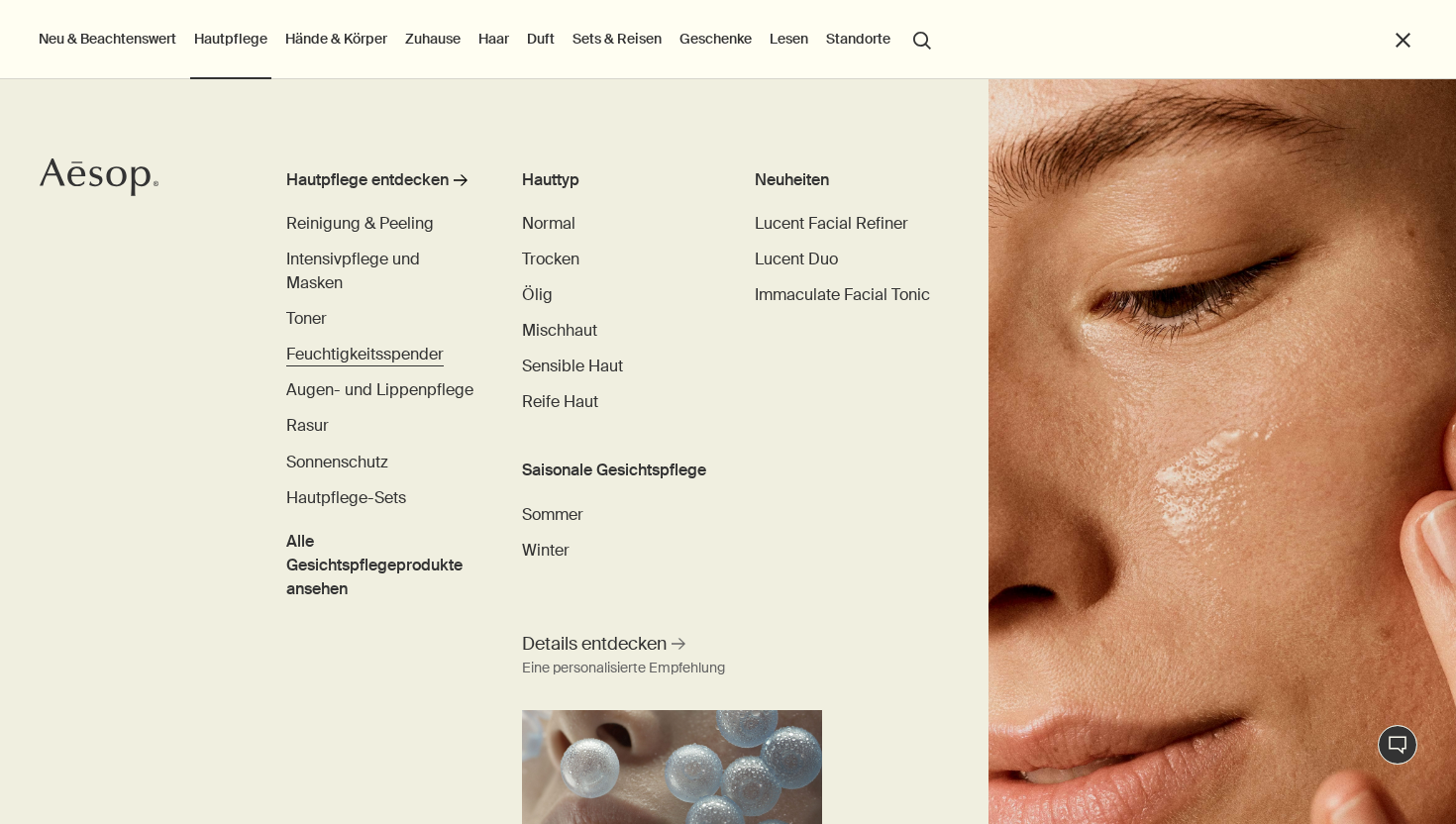 click on "Feuchtigkeitsspender" at bounding box center (364, 354) 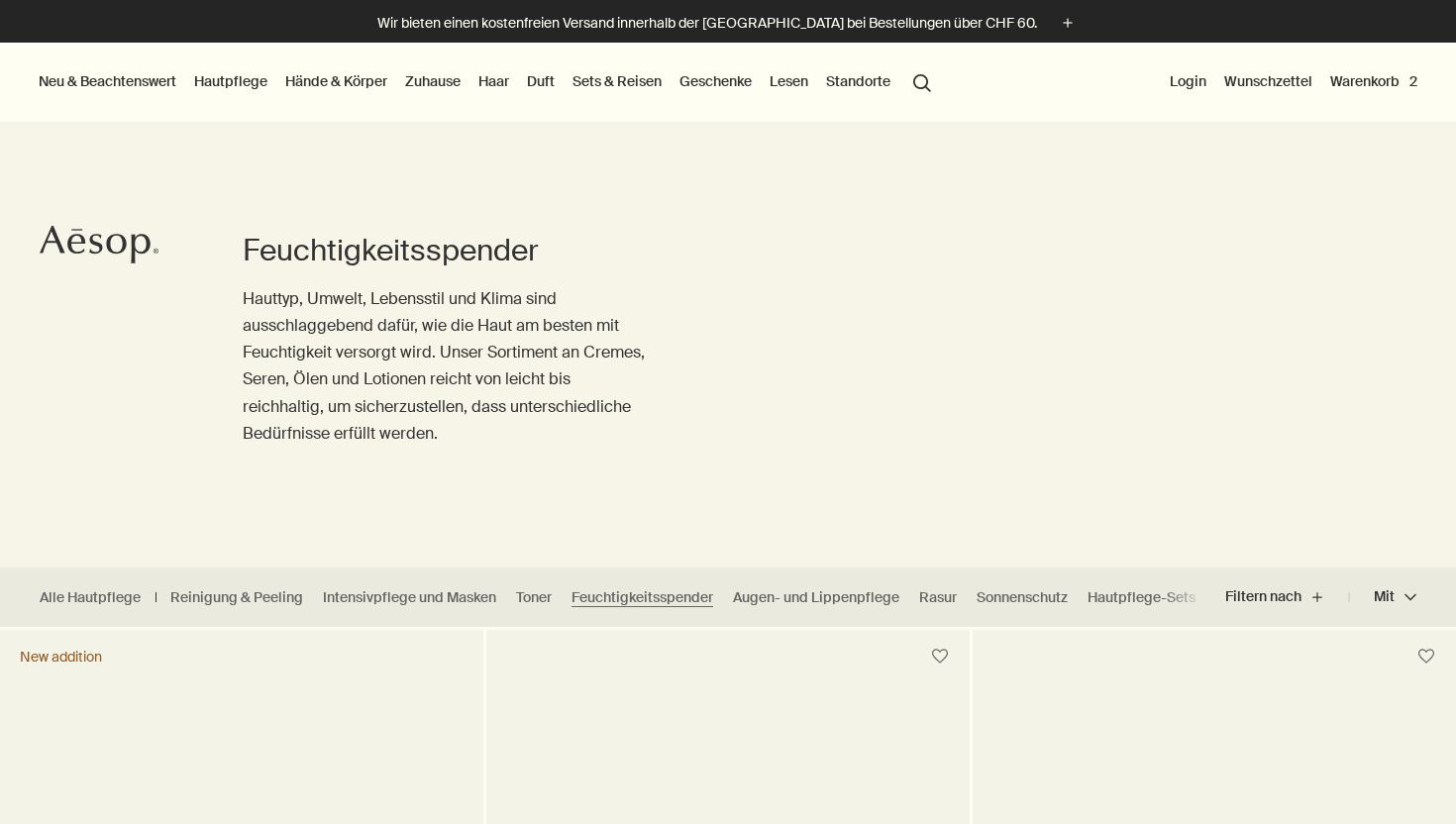 scroll, scrollTop: 0, scrollLeft: 0, axis: both 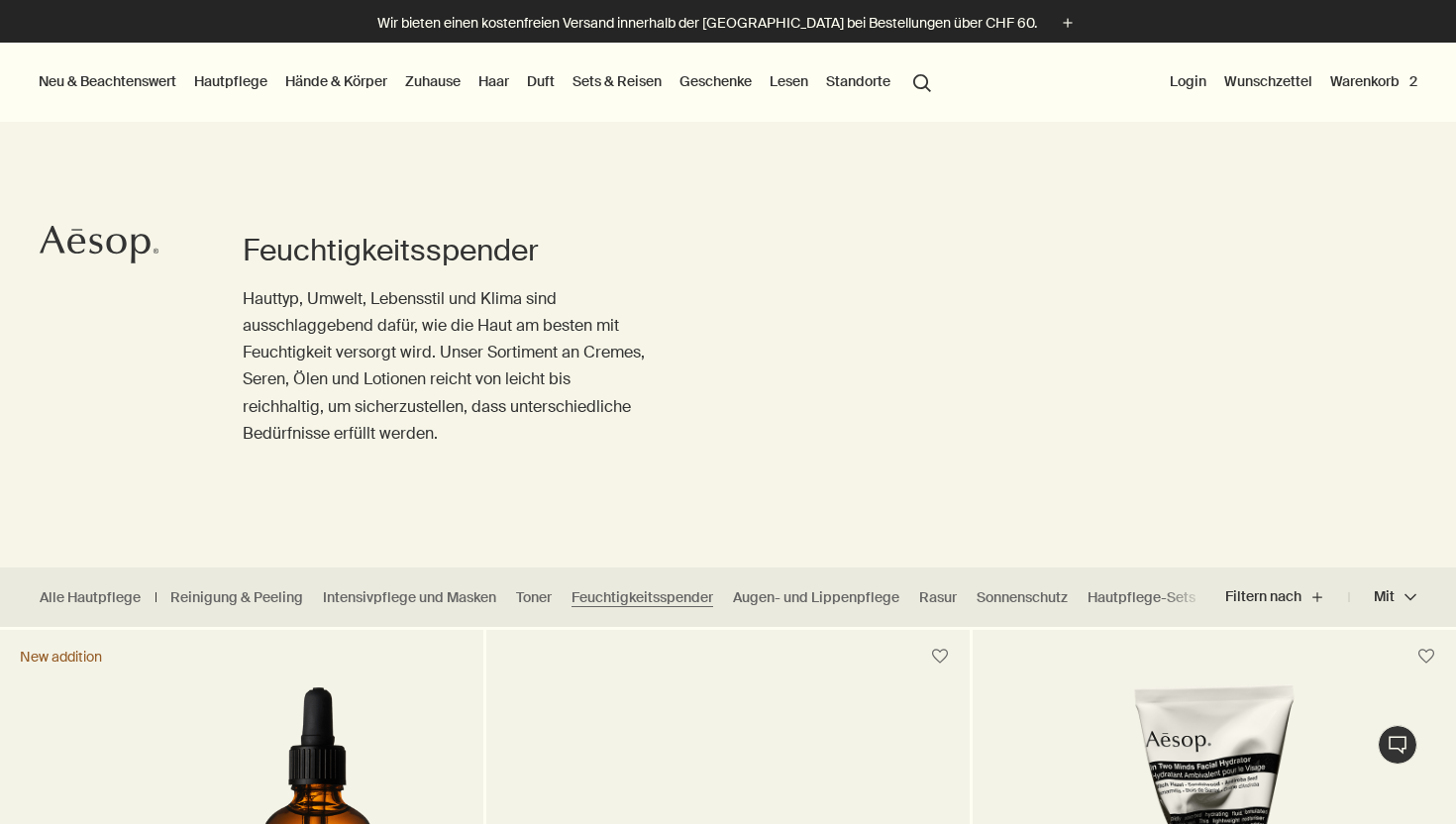 click on "Hände & Körper" at bounding box center (336, 81) 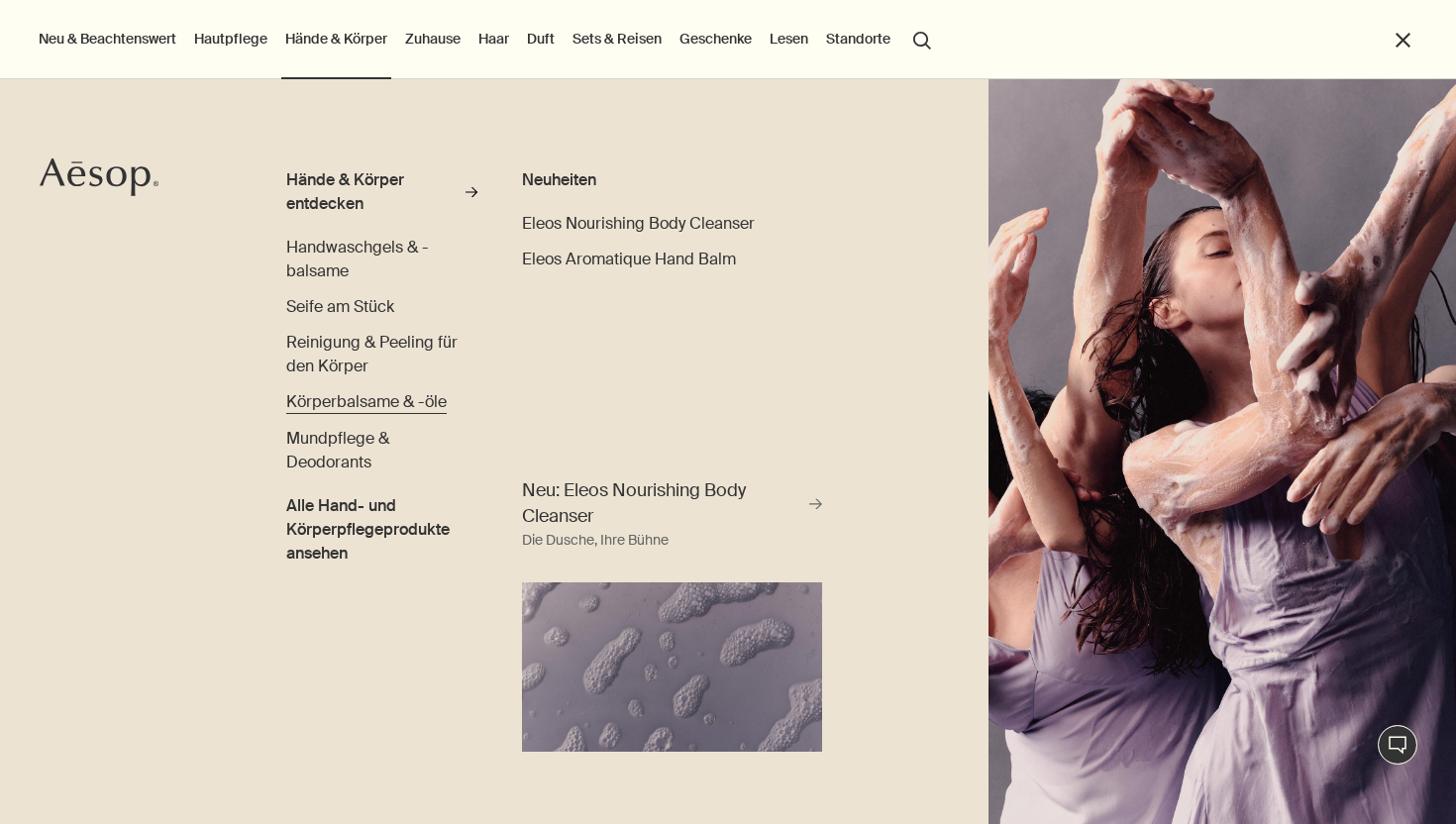 click on "Körperbalsame & -öle" at bounding box center (366, 401) 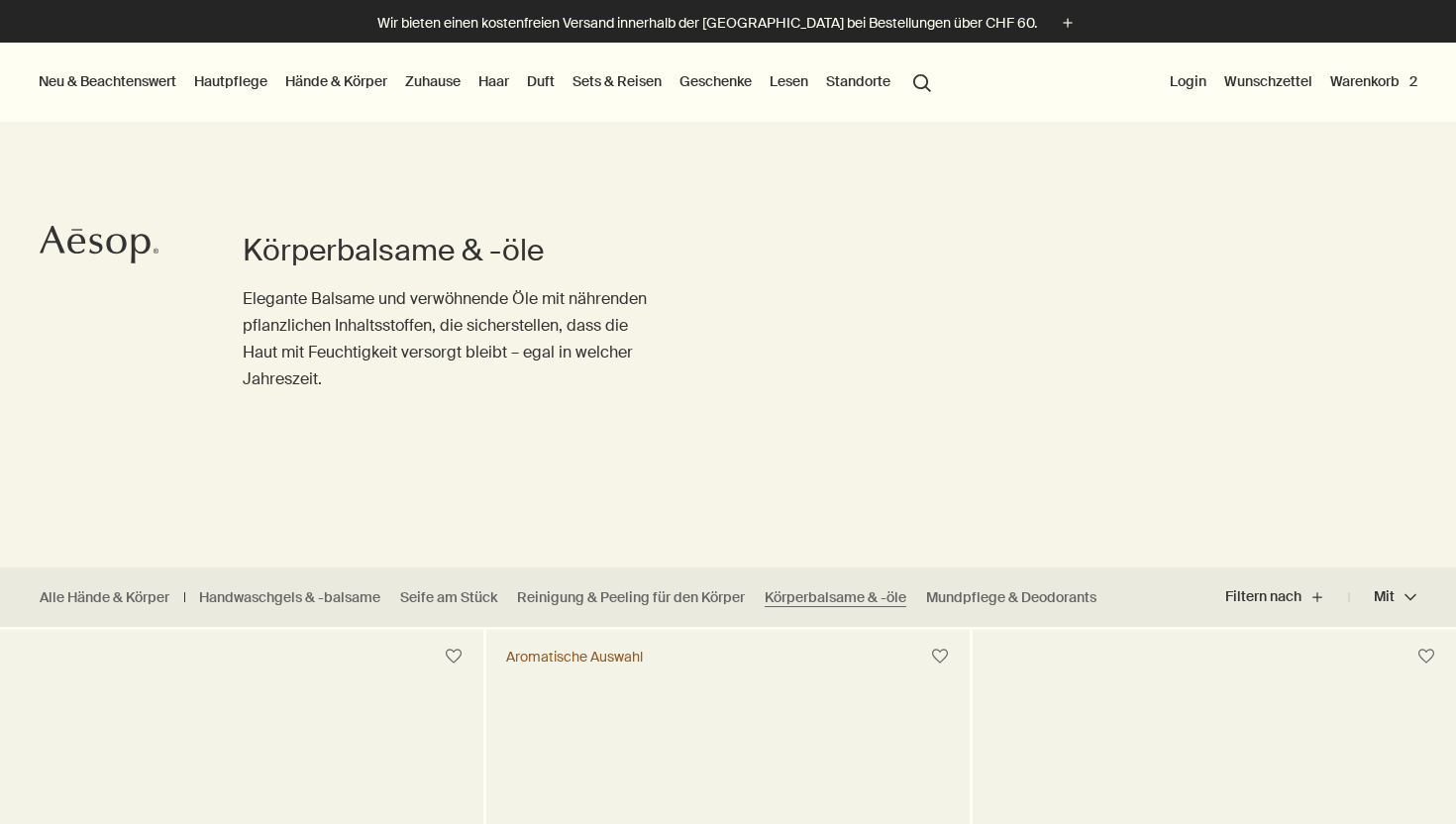 scroll, scrollTop: 0, scrollLeft: 0, axis: both 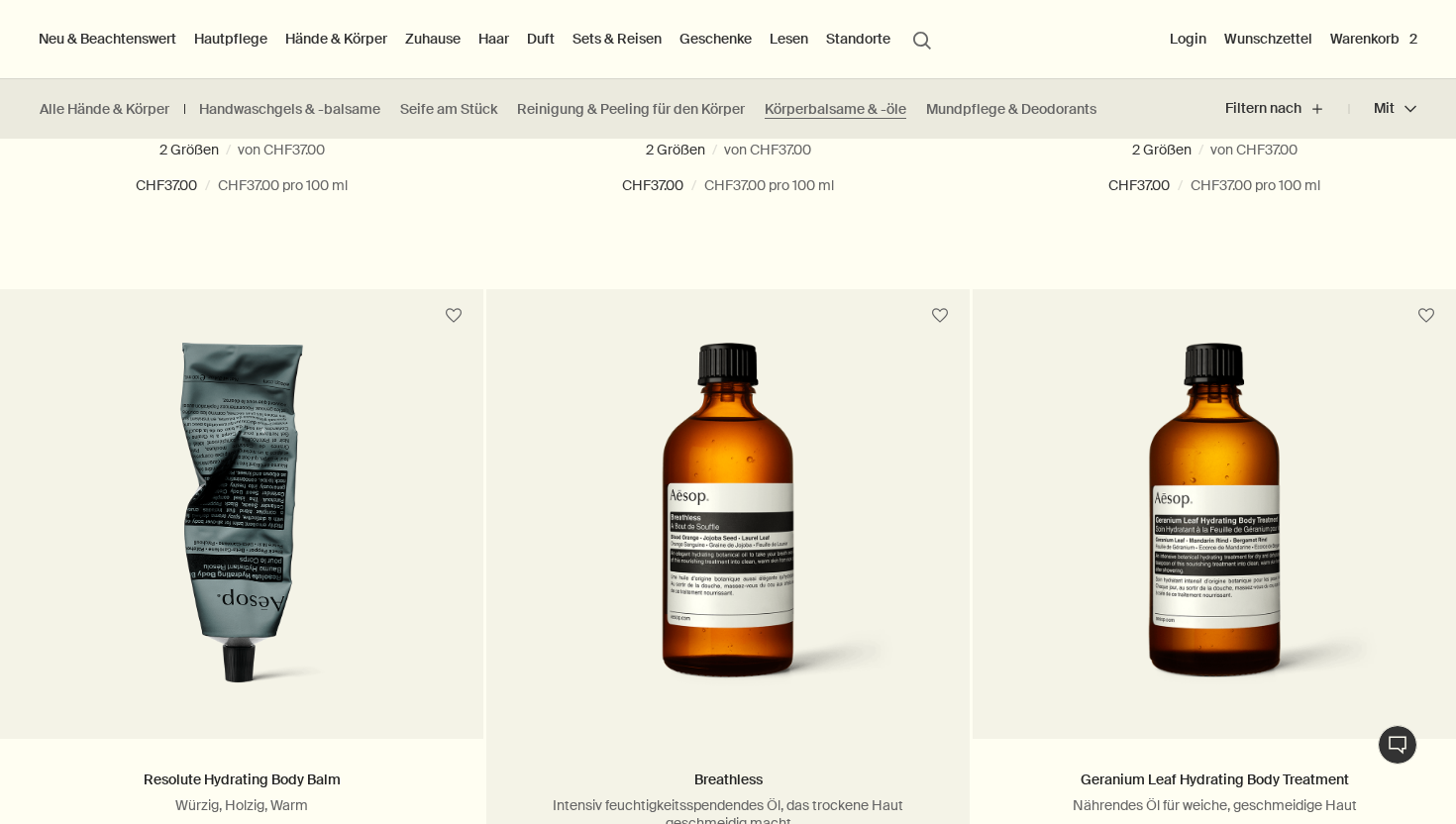 click at bounding box center (728, 526) 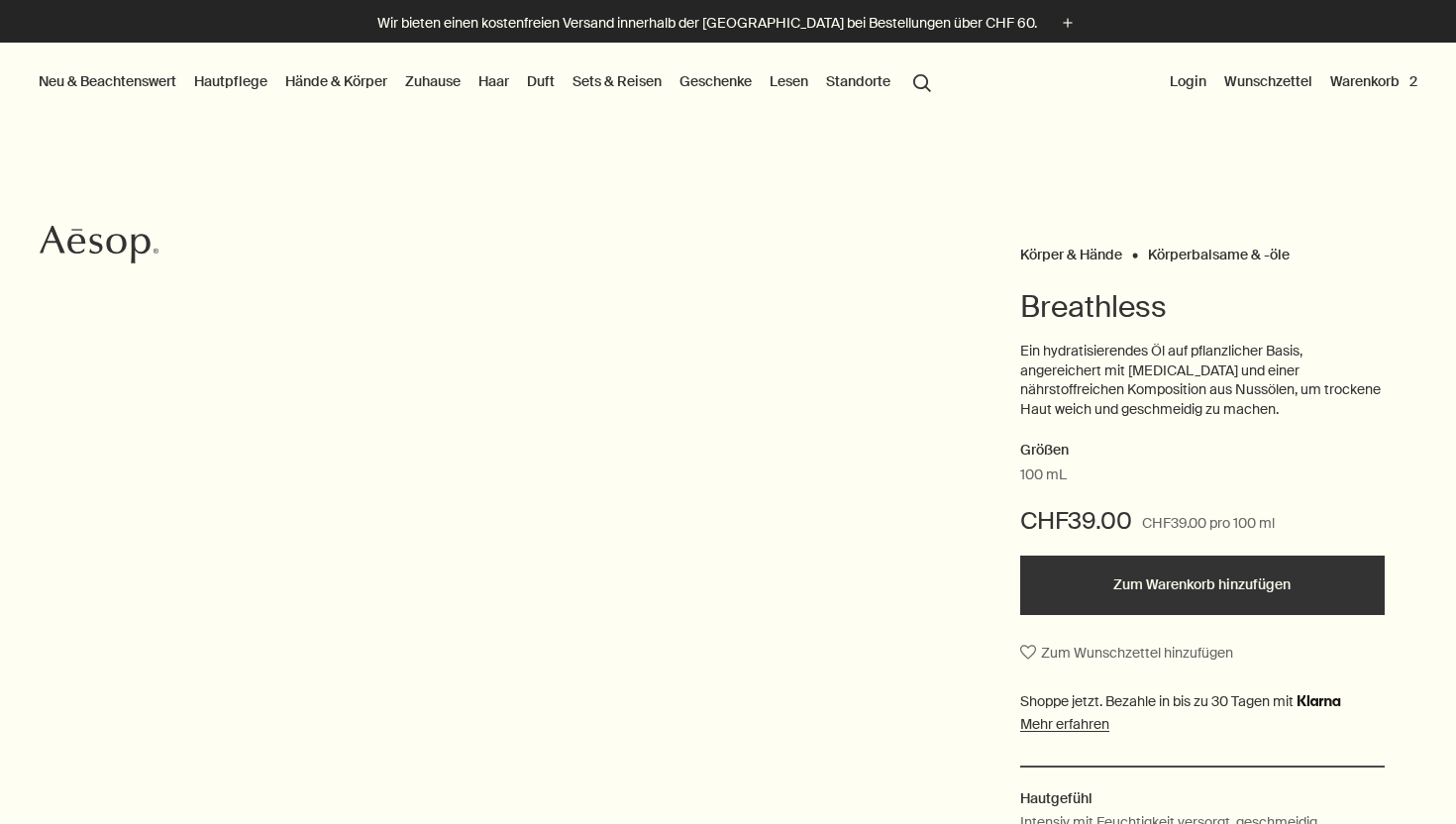 scroll, scrollTop: 0, scrollLeft: 0, axis: both 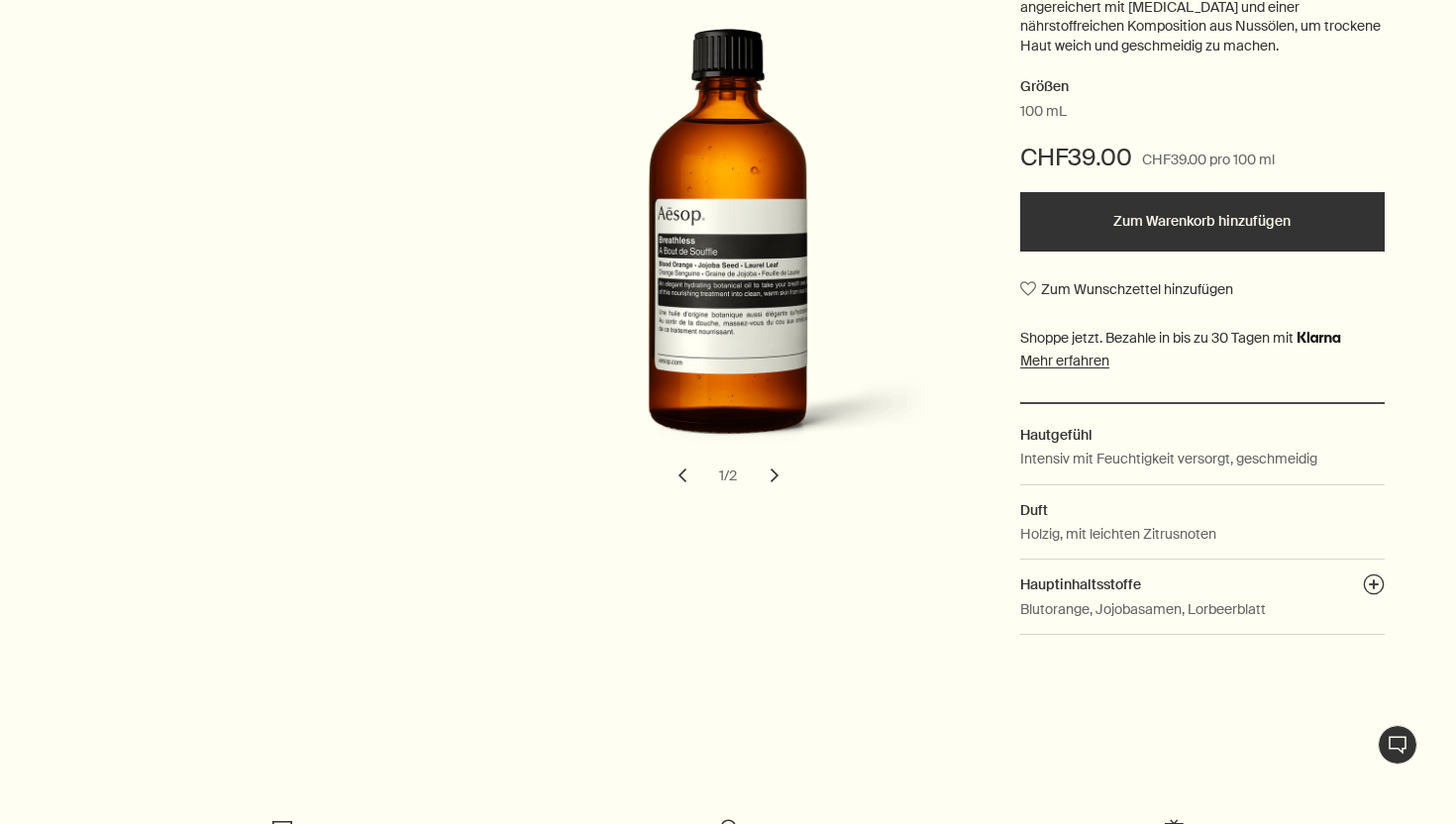 click on "chevron" at bounding box center (775, 475) 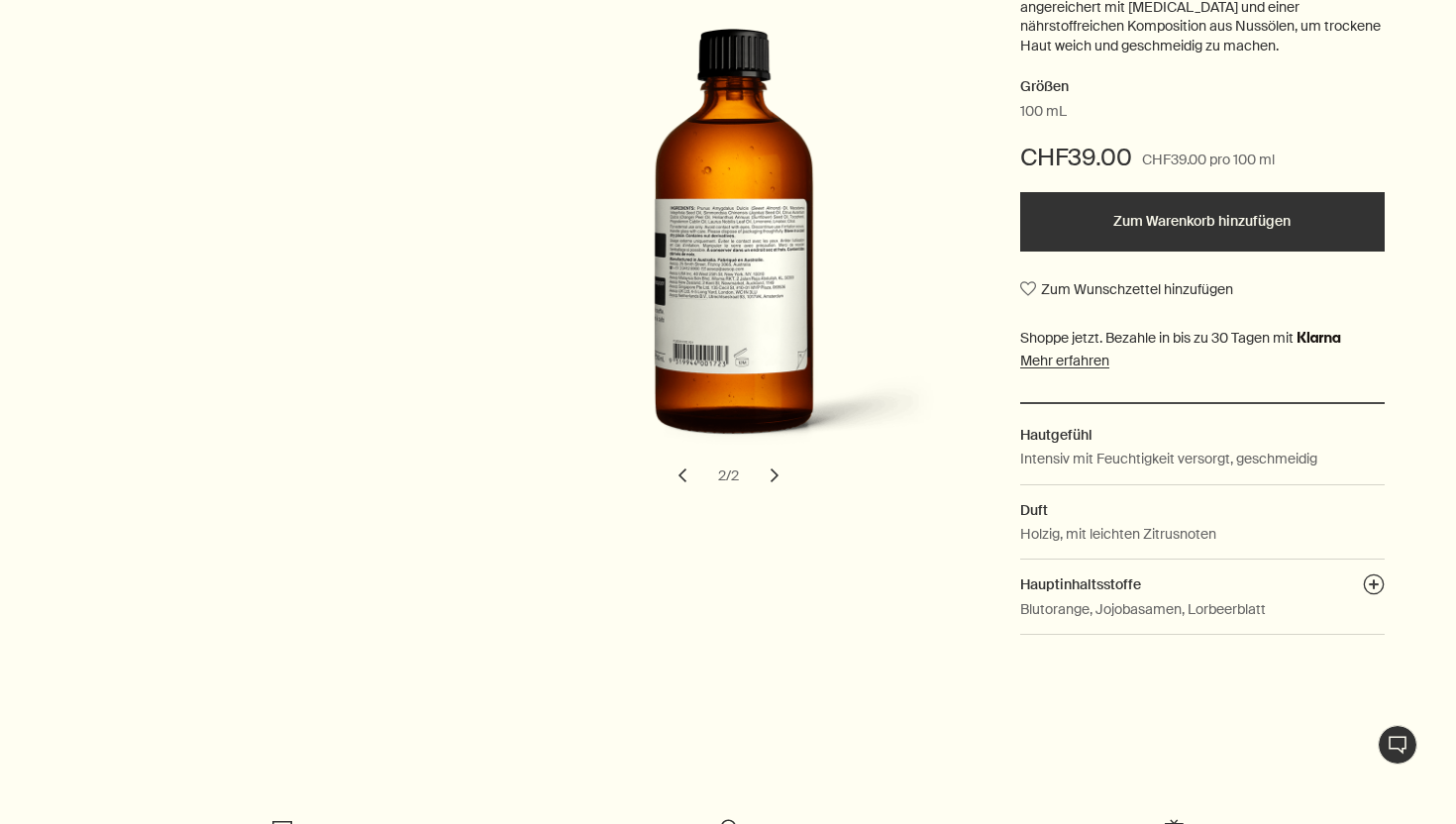 click on "chevron" at bounding box center [775, 475] 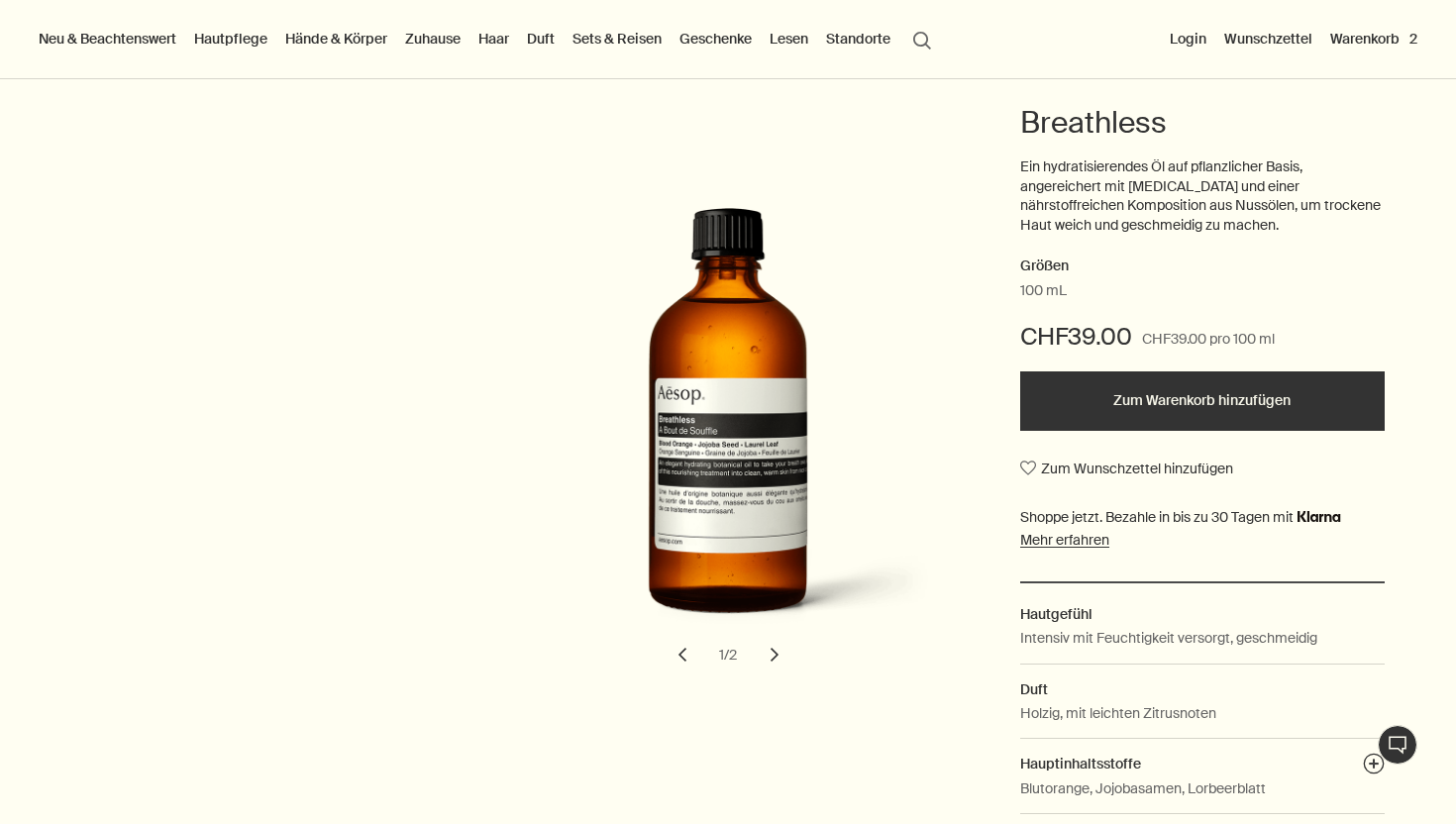 scroll, scrollTop: 0, scrollLeft: 0, axis: both 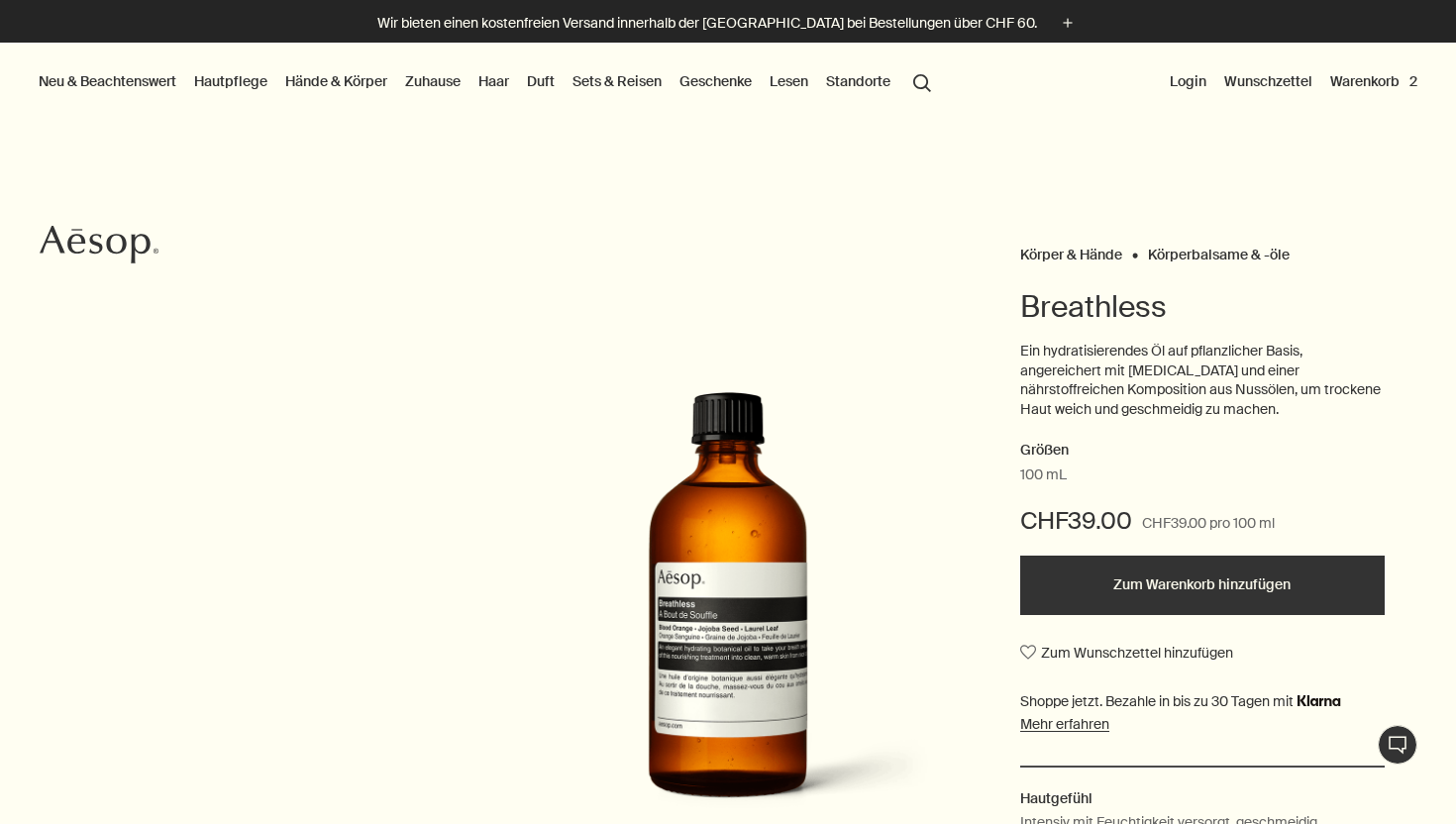 click on "Zum Warenkorb hinzufügen" at bounding box center (1202, 585) 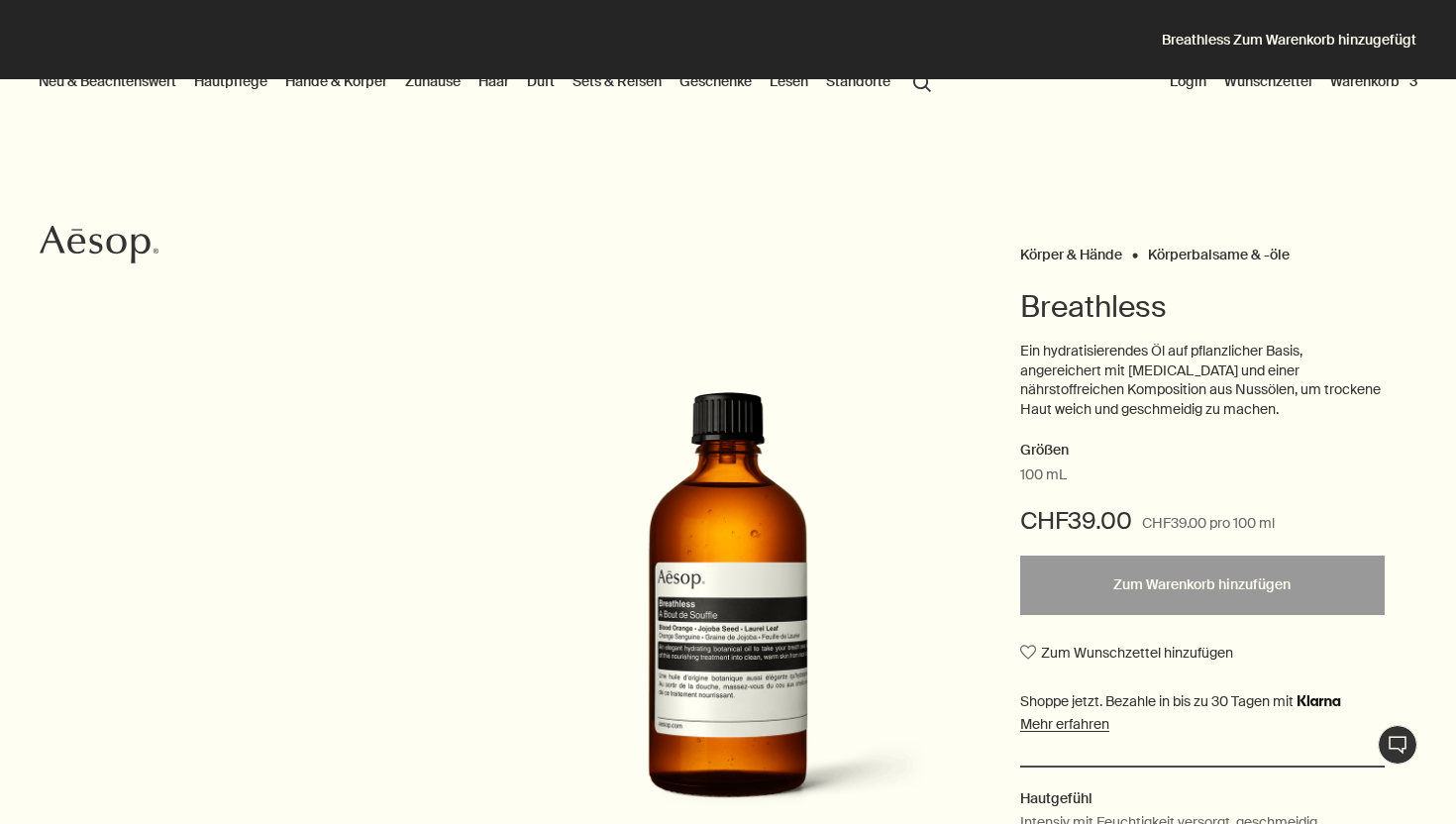 click on "Warenkorb 3" at bounding box center (1374, 81) 